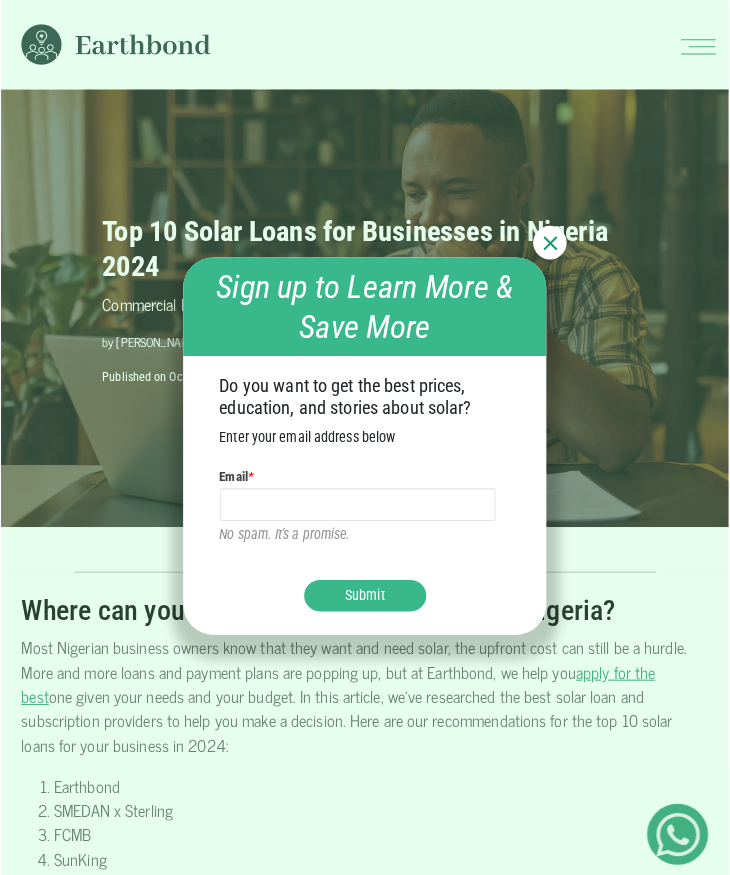 scroll, scrollTop: 0, scrollLeft: 0, axis: both 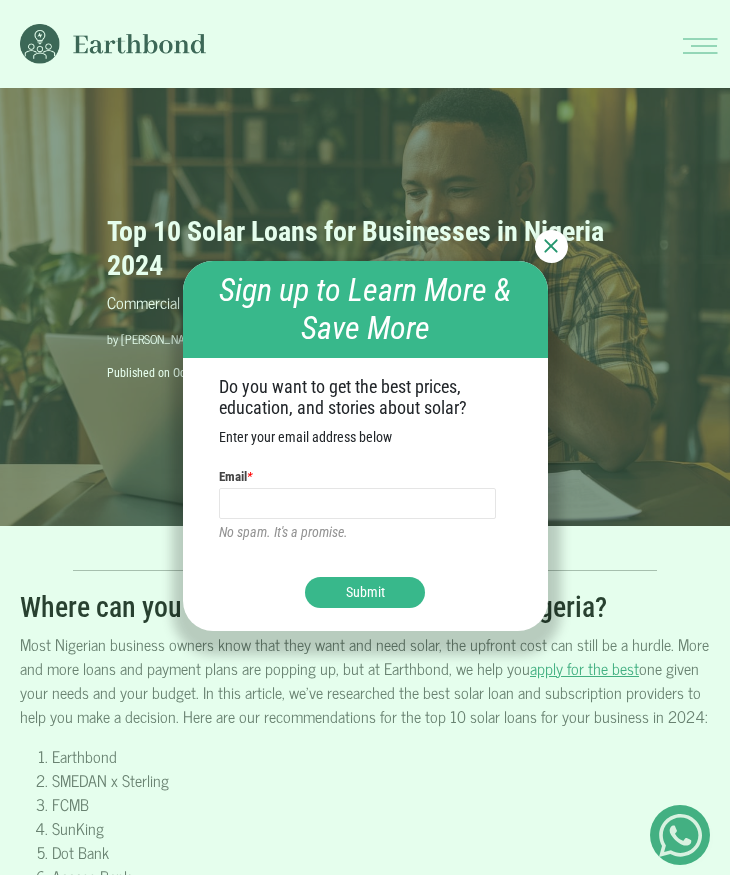 click at bounding box center (551, 246) 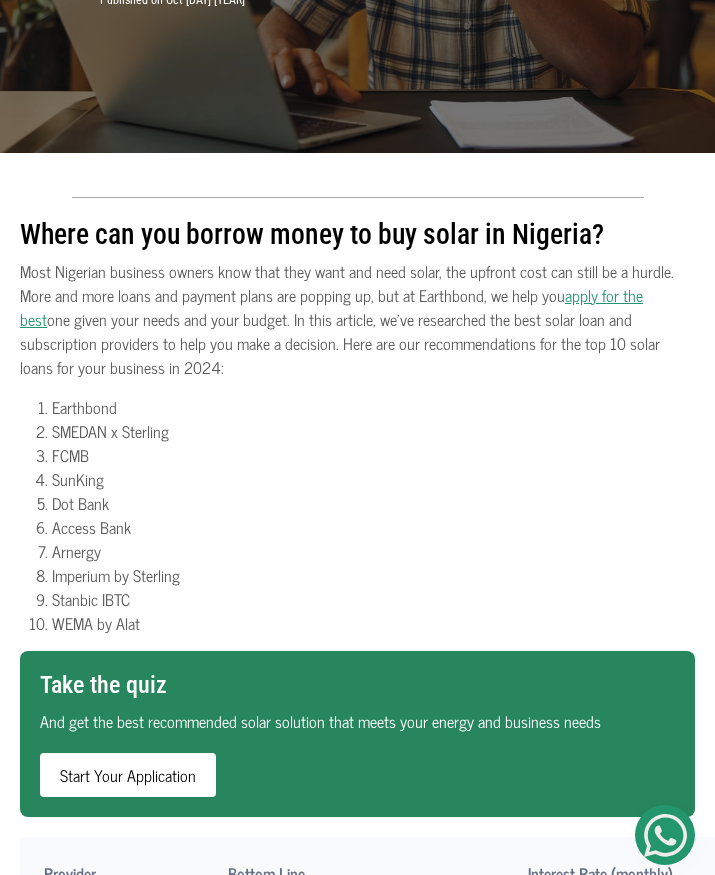 scroll, scrollTop: 400, scrollLeft: 0, axis: vertical 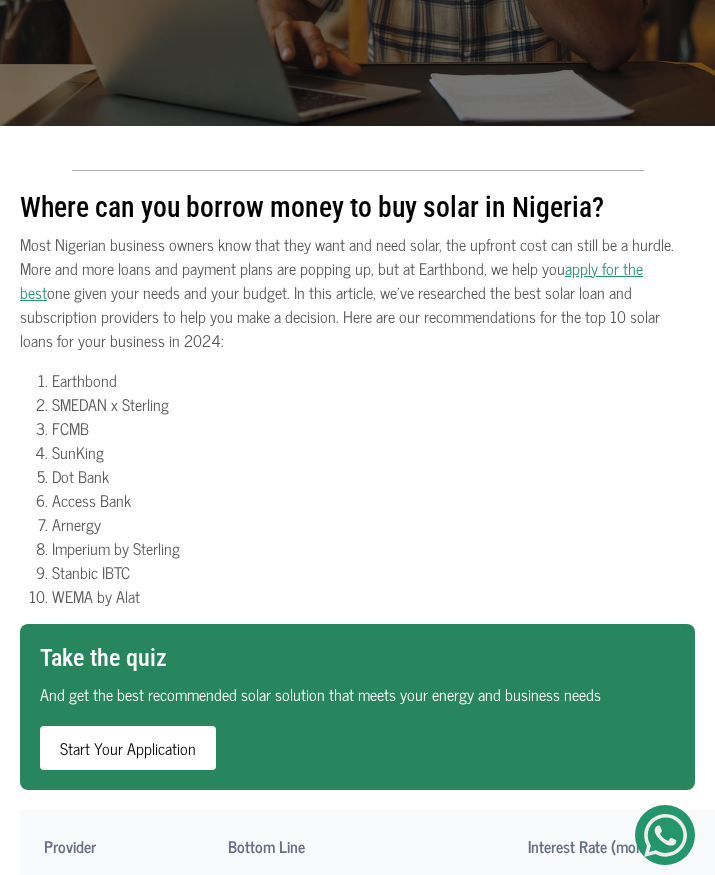 click on "Most Nigerian business owners know that they want and need solar, the upfront cost can still be a hurdle. More and more loans and payment plans are popping up, but at Earthbond, we help you  apply for the best  one given your needs and your budget. In this article, we've researched the best solar loan and subscription providers to help you make a decision. Here are our recommendations for the top 10 solar loans for your business in 2024:" at bounding box center [357, 292] 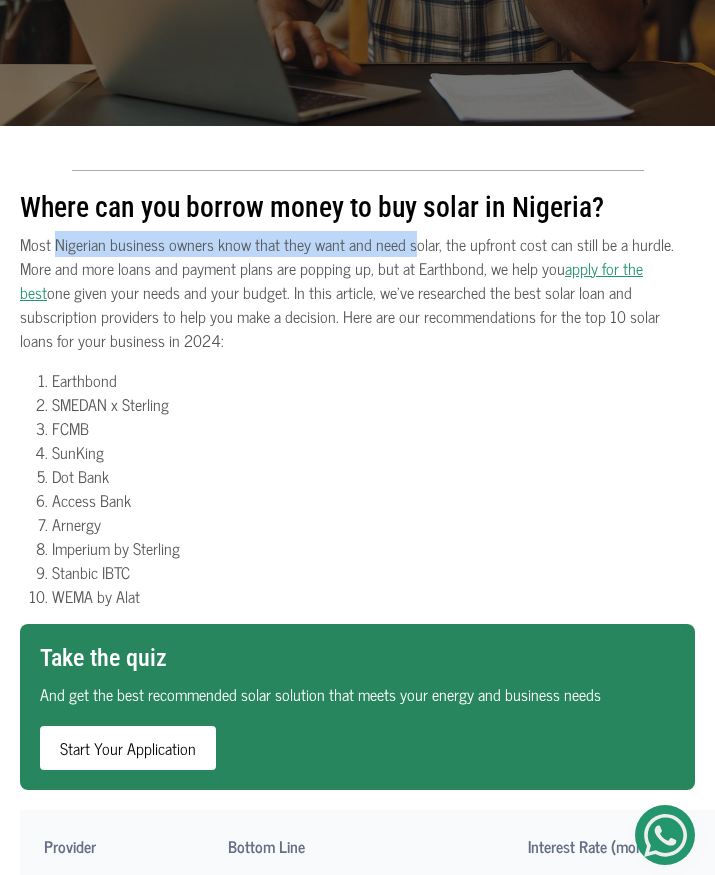 drag, startPoint x: 58, startPoint y: 249, endPoint x: 410, endPoint y: 252, distance: 352.0128 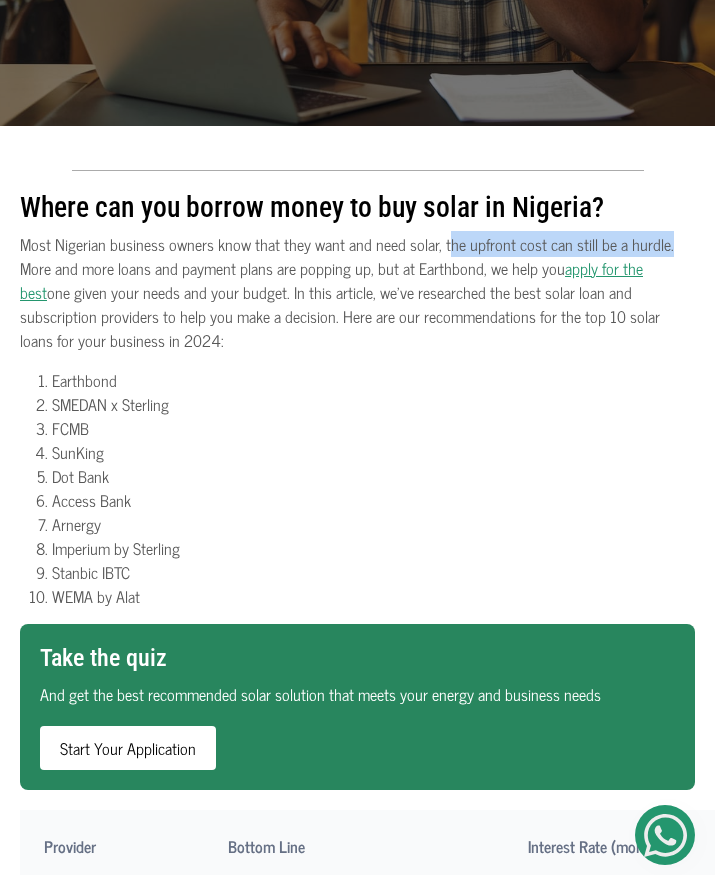 drag, startPoint x: 444, startPoint y: 246, endPoint x: 713, endPoint y: 244, distance: 269.00745 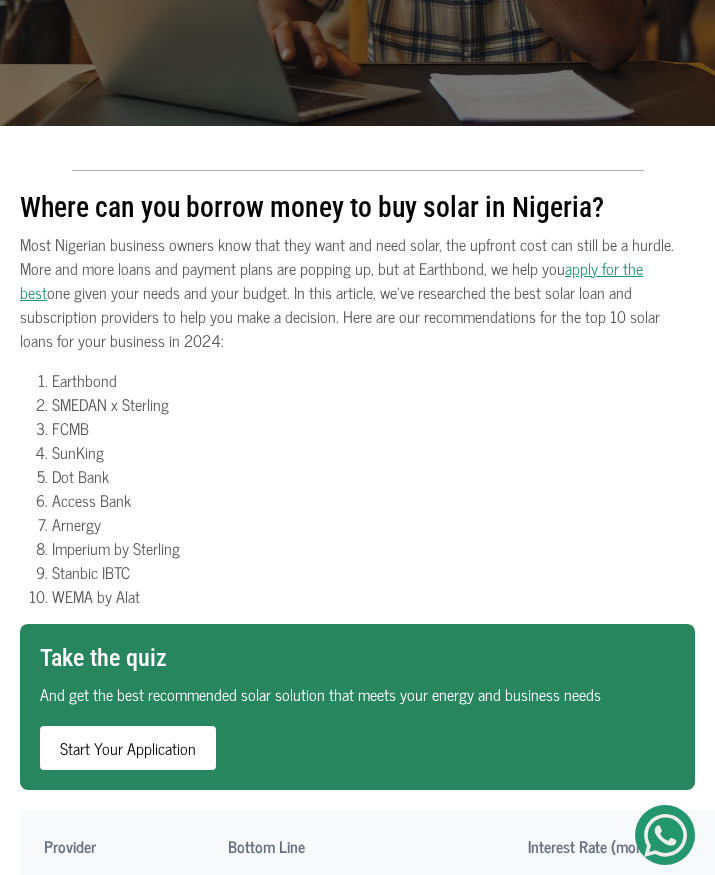 click on "Most Nigerian business owners know that they want and need solar, the upfront cost can still be a hurdle. More and more loans and payment plans are popping up, but at Earthbond, we help you  apply for the best  one given your needs and your budget. In this article, we've researched the best solar loan and subscription providers to help you make a decision. Here are our recommendations for the top 10 solar loans for your business in 2024:" at bounding box center (357, 292) 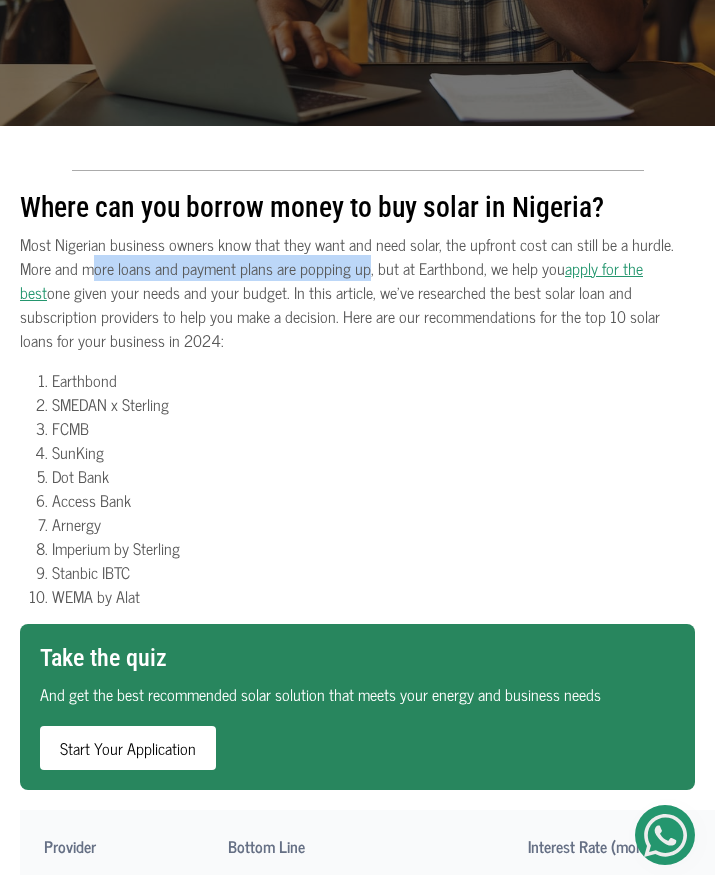 drag, startPoint x: 93, startPoint y: 268, endPoint x: 364, endPoint y: 269, distance: 271.00183 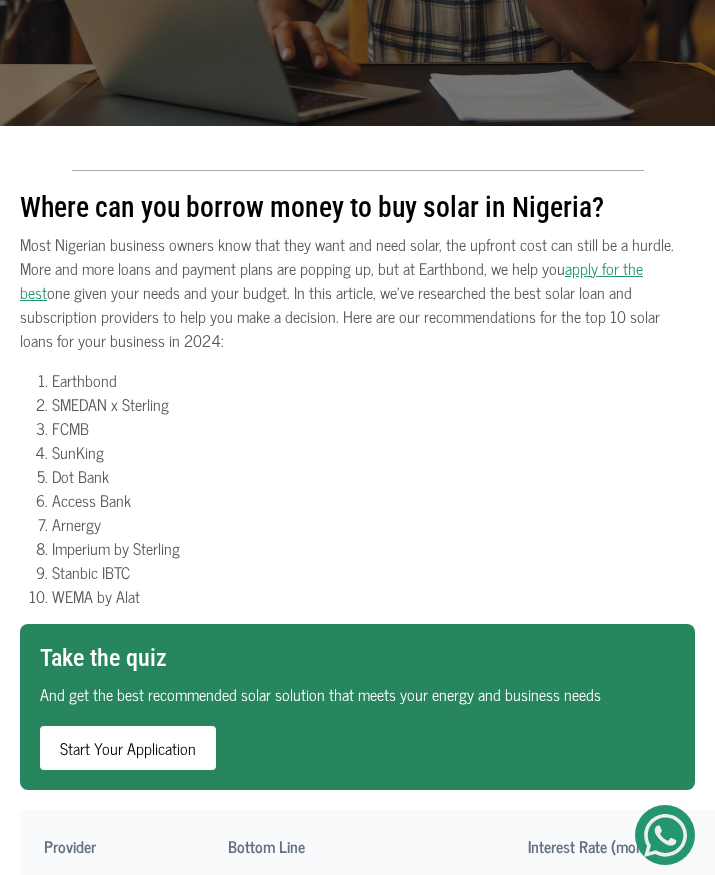 click on "Most Nigerian business owners know that they want and need solar, the upfront cost can still be a hurdle. More and more loans and payment plans are popping up, but at Earthbond, we help you  apply for the best  one given your needs and your budget. In this article, we've researched the best solar loan and subscription providers to help you make a decision. Here are our recommendations for the top 10 solar loans for your business in 2024:" at bounding box center [357, 292] 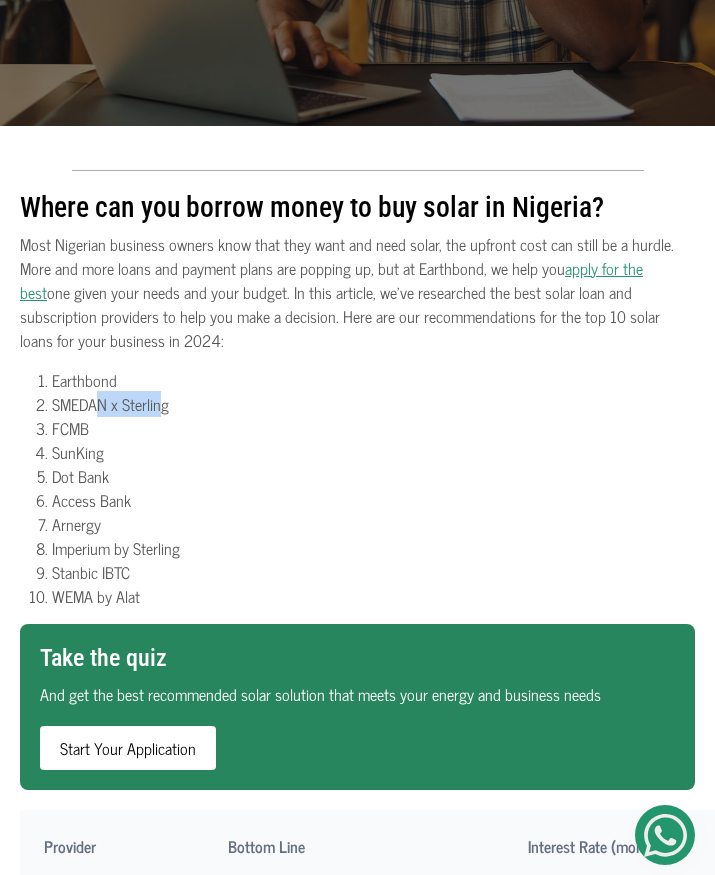 drag, startPoint x: 95, startPoint y: 403, endPoint x: 165, endPoint y: 403, distance: 70 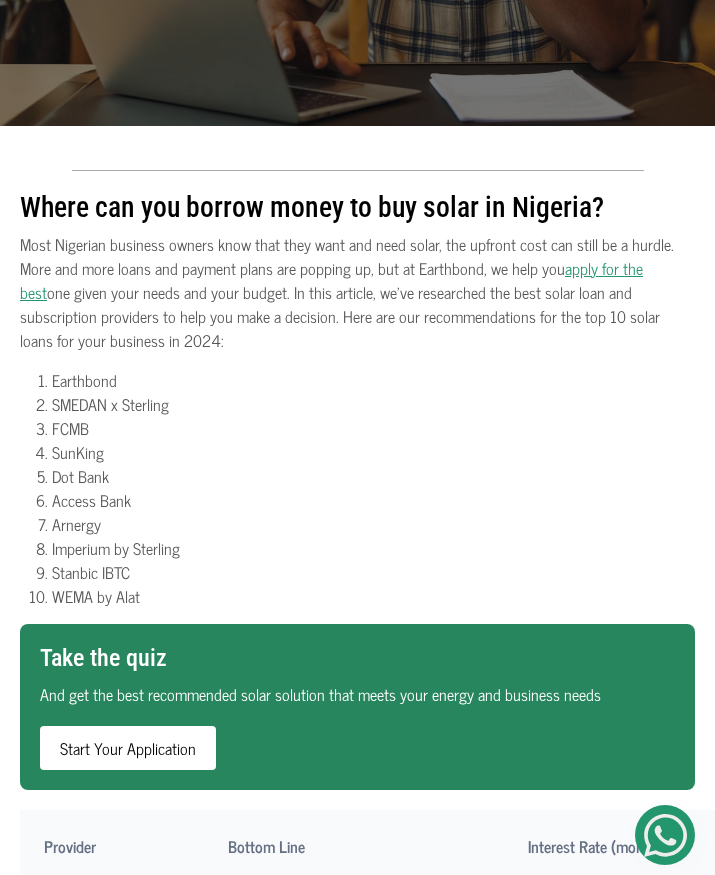 click on "SMEDAN x Sterling" at bounding box center [373, 404] 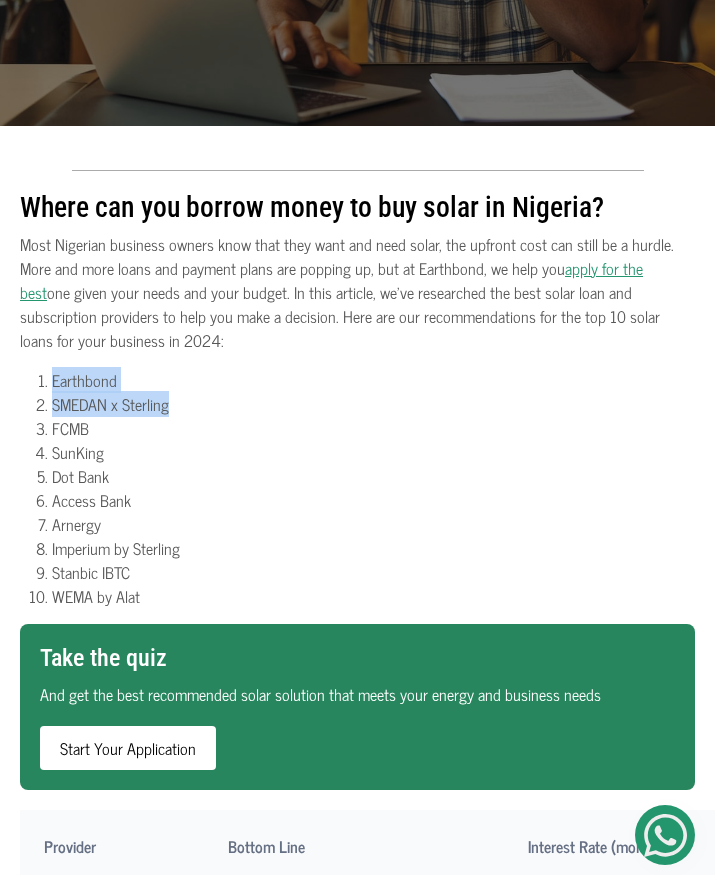 drag, startPoint x: 171, startPoint y: 404, endPoint x: 38, endPoint y: 380, distance: 135.14807 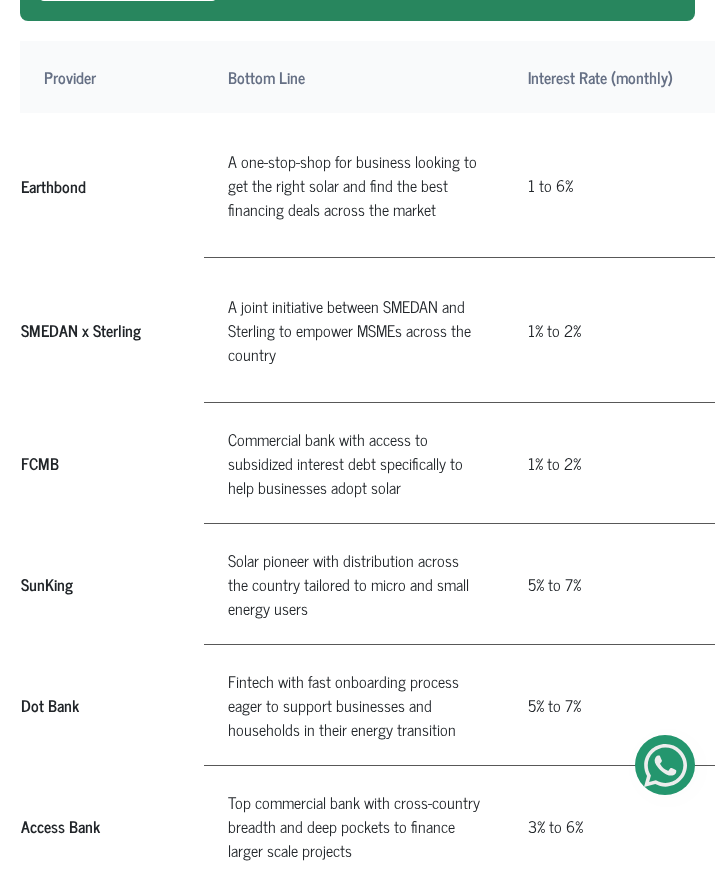 scroll, scrollTop: 1200, scrollLeft: 0, axis: vertical 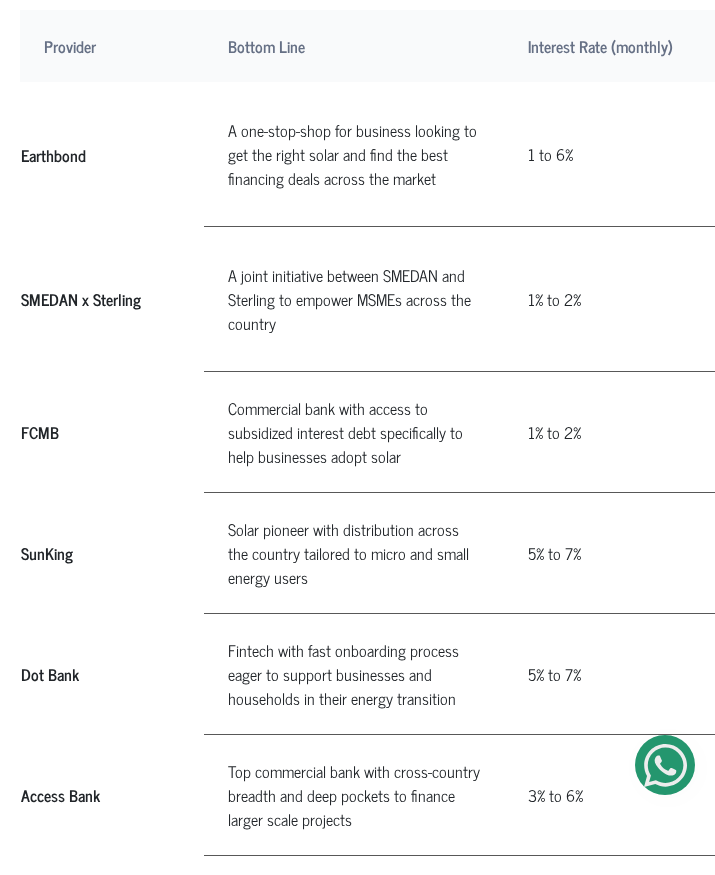 drag, startPoint x: 273, startPoint y: 414, endPoint x: 391, endPoint y: 407, distance: 118.20744 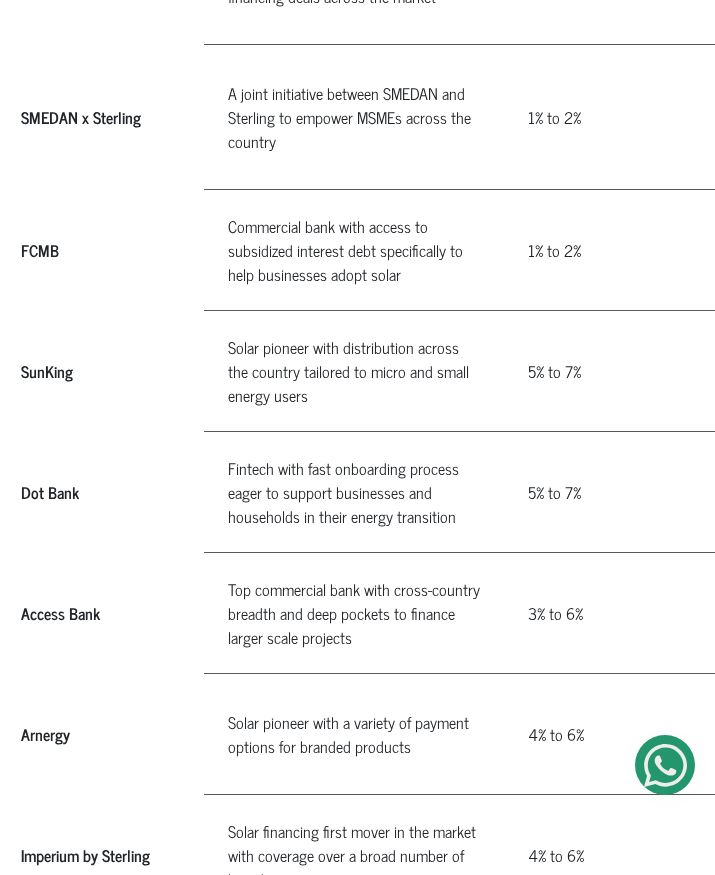 scroll, scrollTop: 1400, scrollLeft: 0, axis: vertical 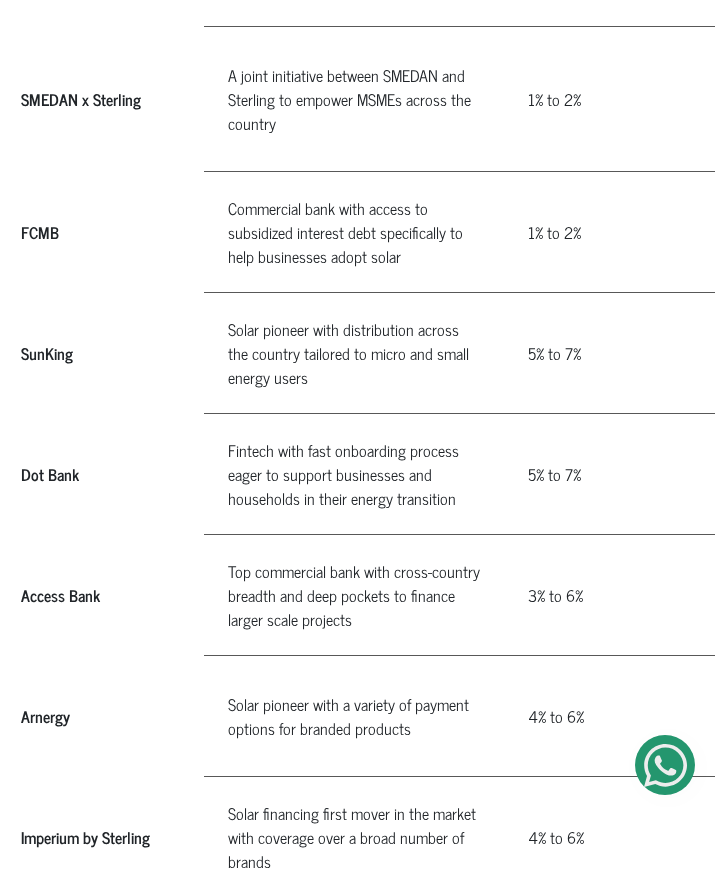 drag, startPoint x: 256, startPoint y: 334, endPoint x: 439, endPoint y: 330, distance: 183.04372 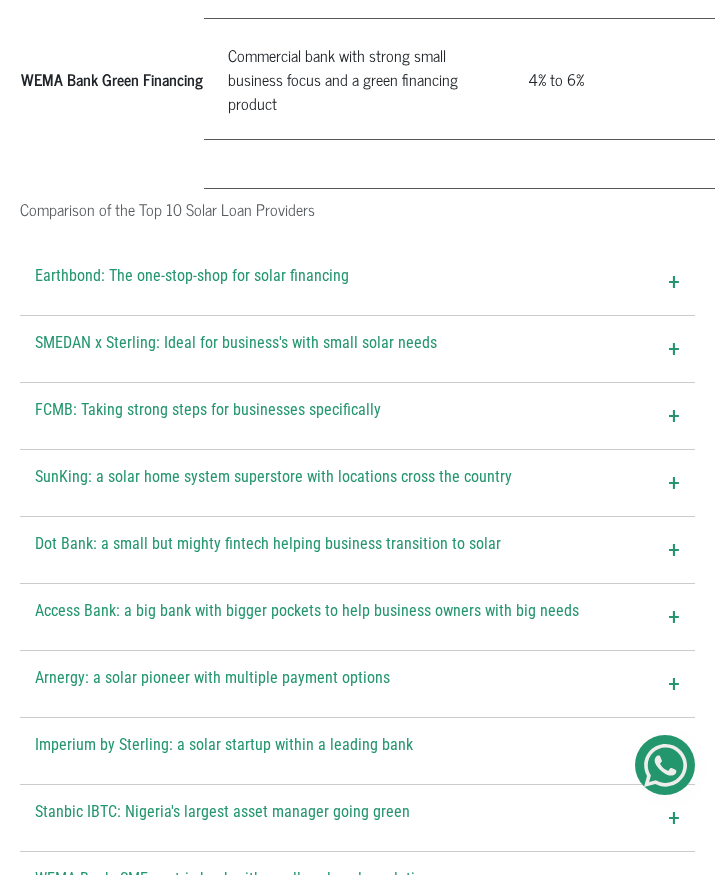 scroll, scrollTop: 2300, scrollLeft: 0, axis: vertical 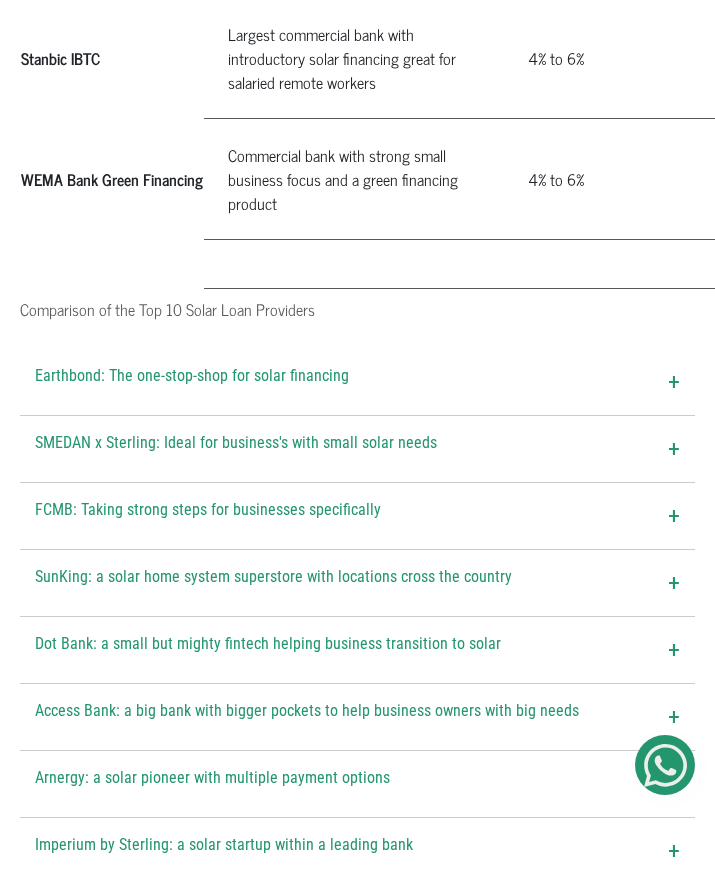 click on "+" at bounding box center (674, 382) 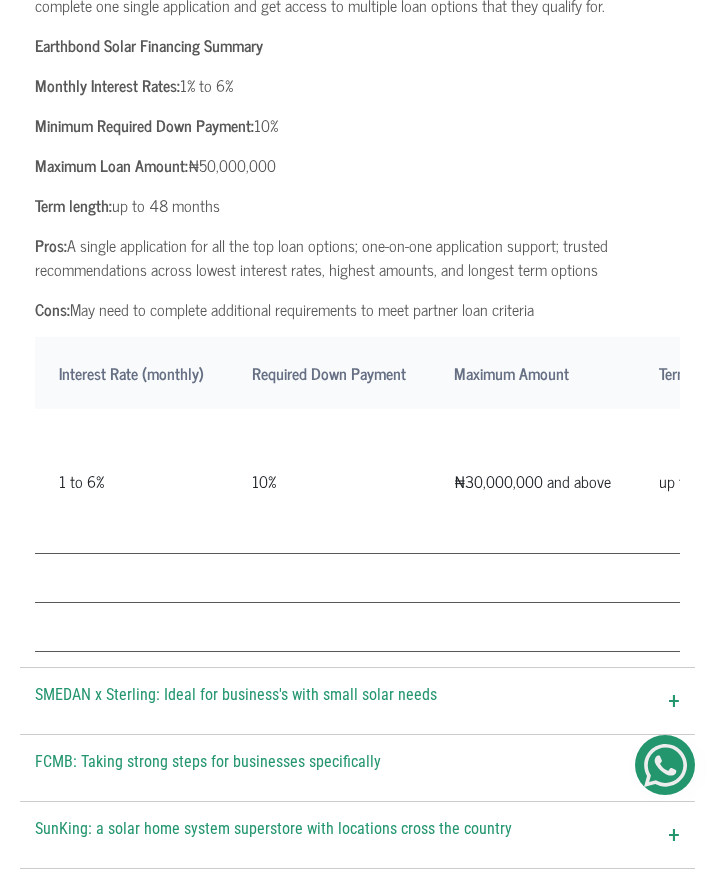 scroll, scrollTop: 2800, scrollLeft: 0, axis: vertical 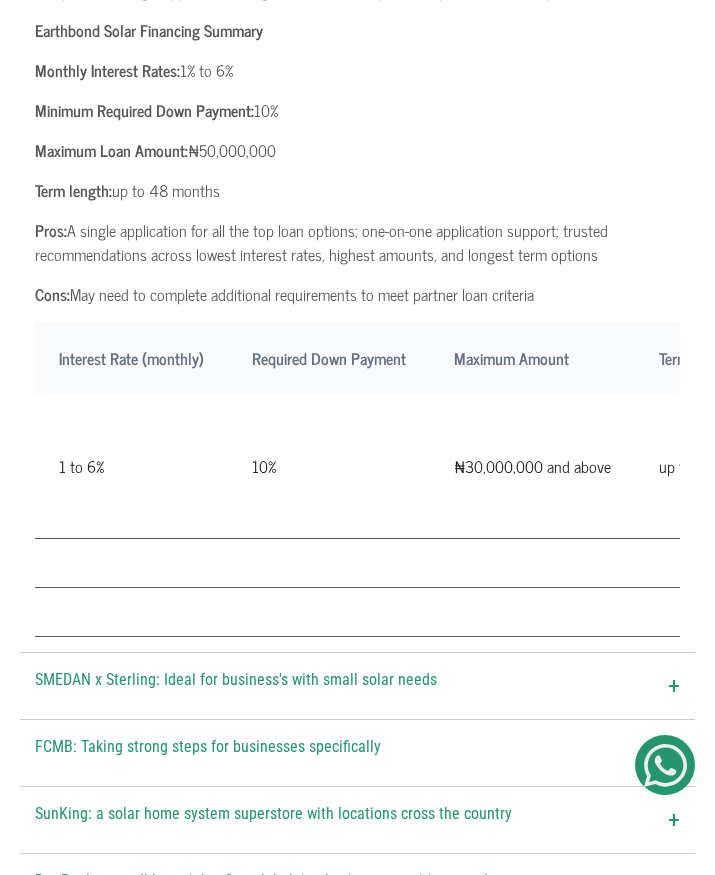 click on "+" at bounding box center (674, 686) 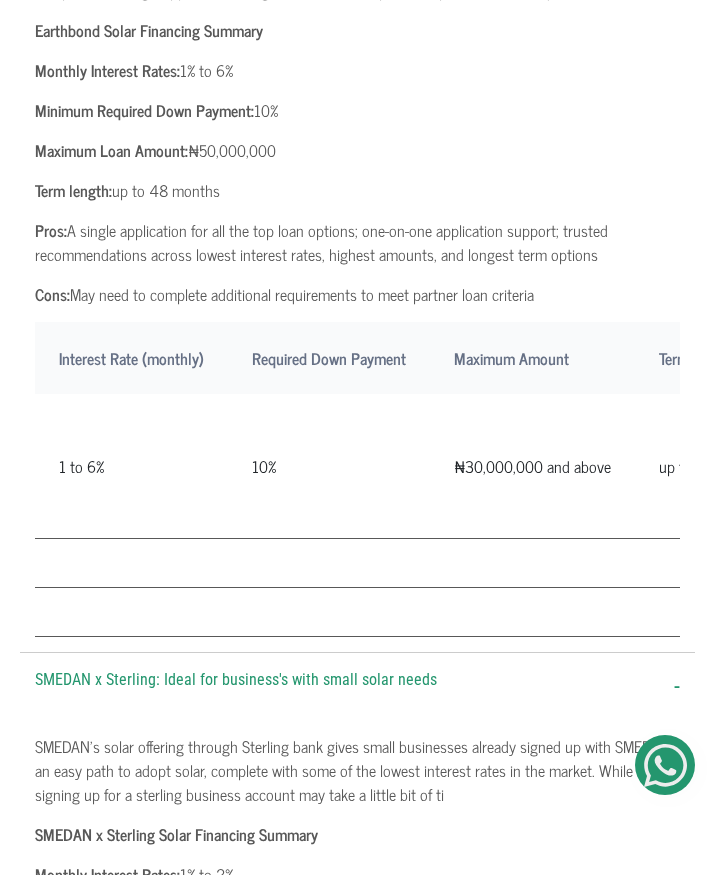 drag, startPoint x: 471, startPoint y: 478, endPoint x: 526, endPoint y: 469, distance: 55.7315 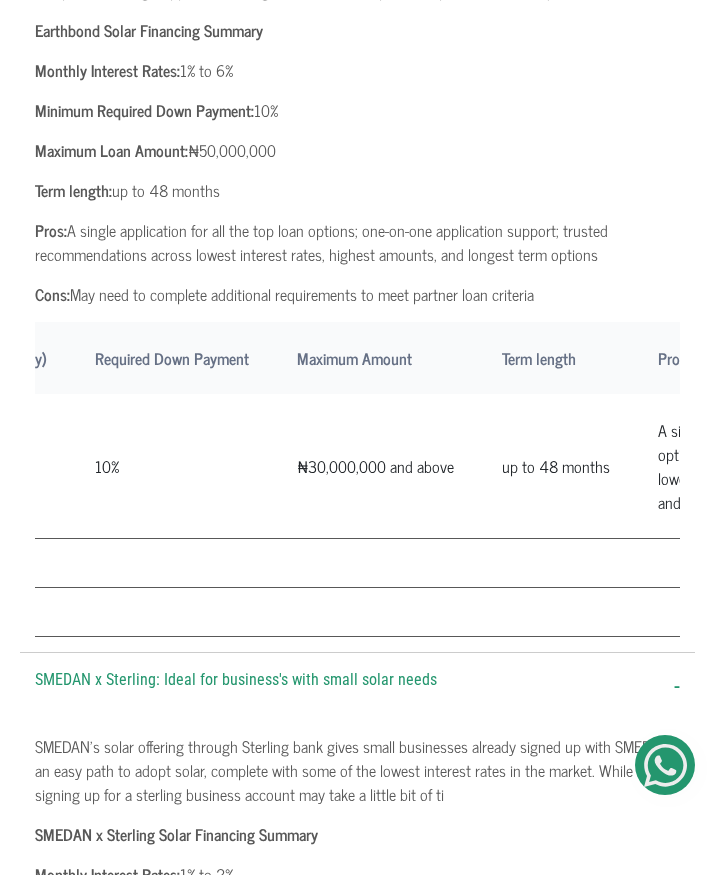 scroll, scrollTop: 0, scrollLeft: 0, axis: both 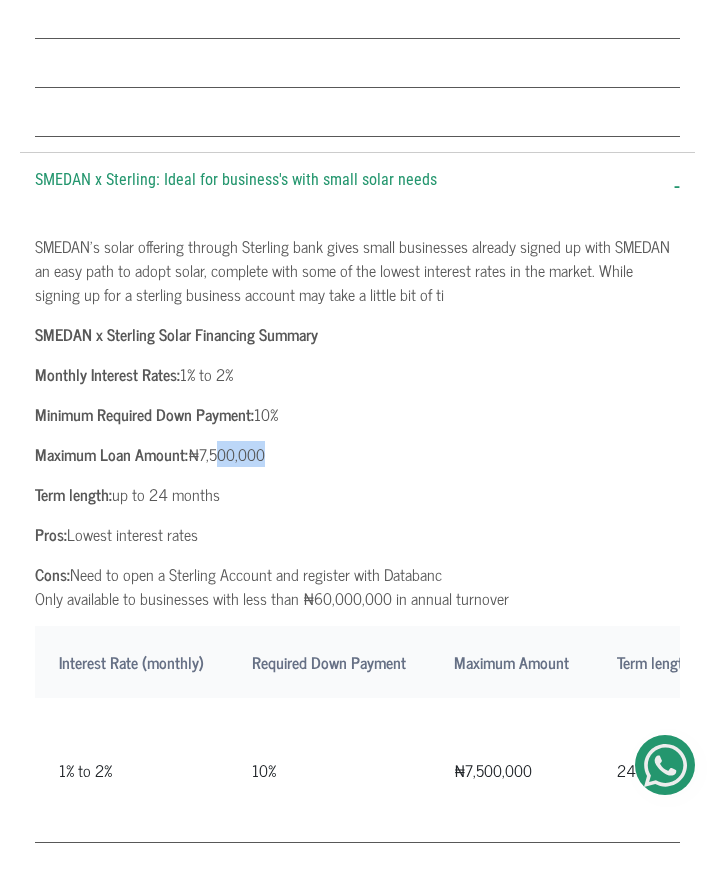 drag, startPoint x: 213, startPoint y: 488, endPoint x: 256, endPoint y: 486, distance: 43.046486 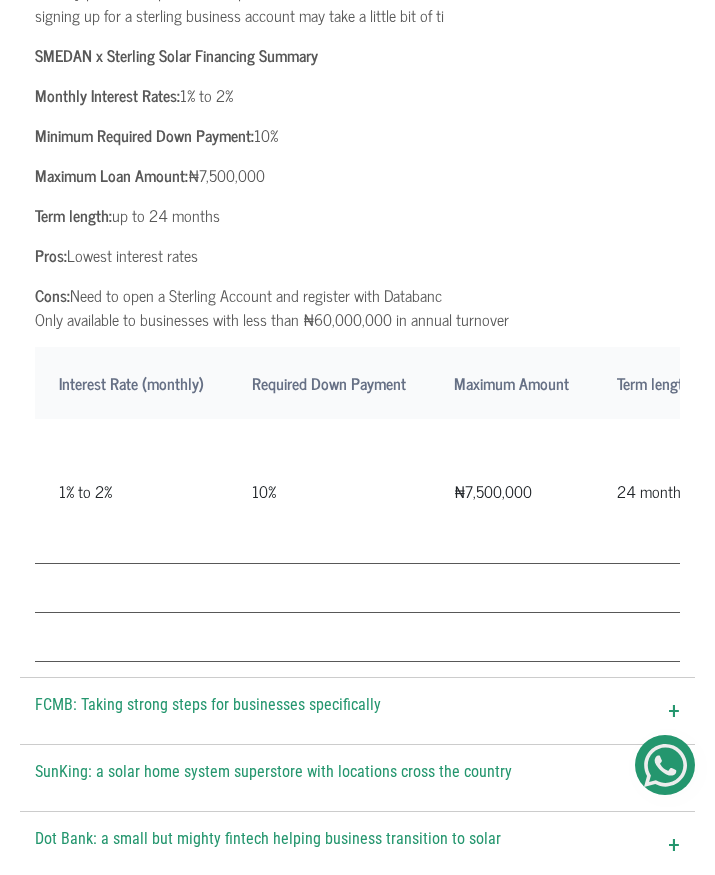 scroll, scrollTop: 3600, scrollLeft: 0, axis: vertical 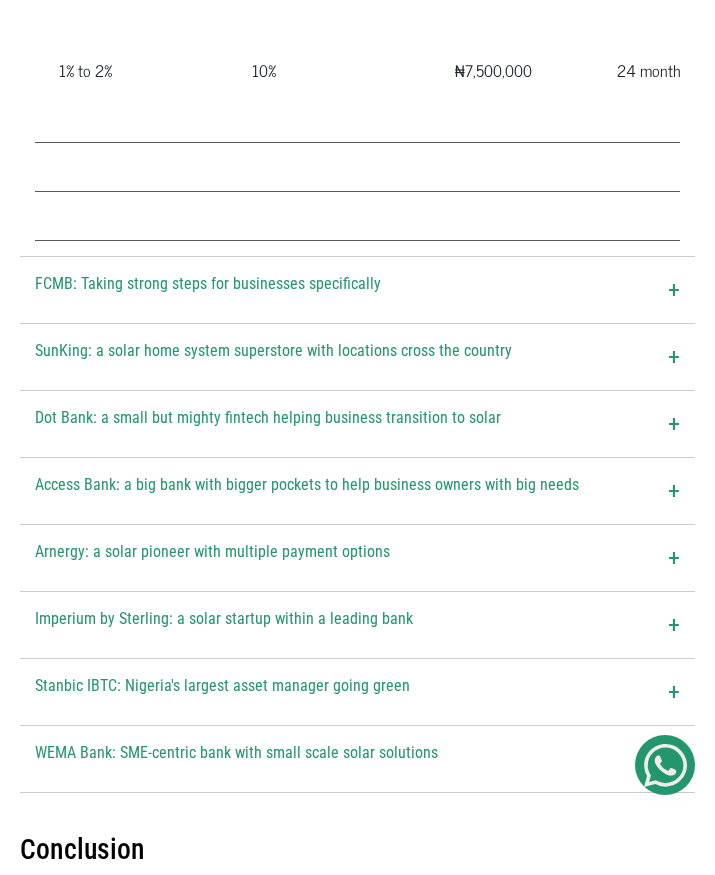 click on "+" at bounding box center [674, 290] 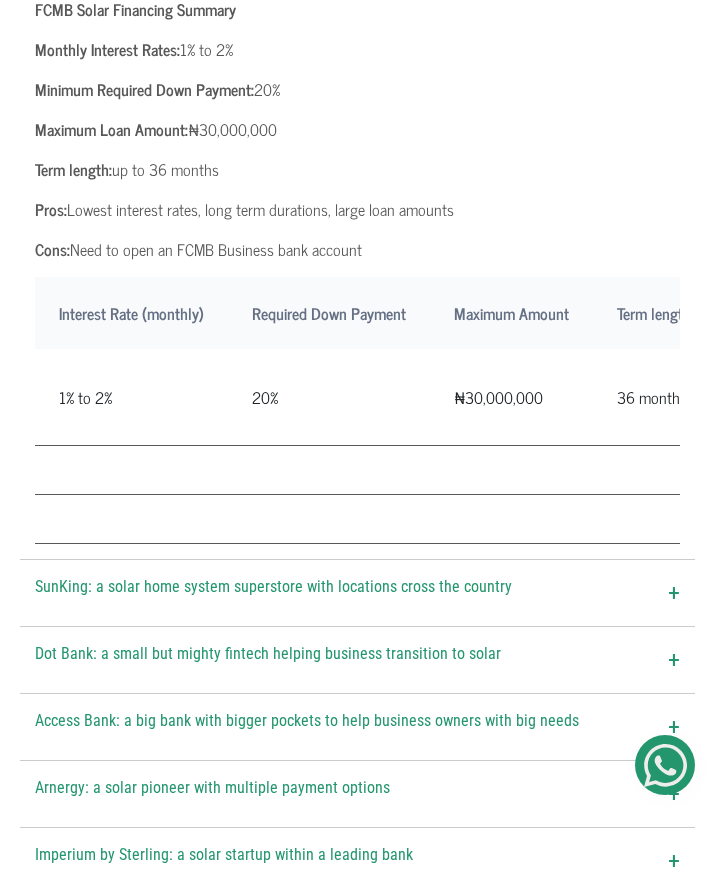 scroll, scrollTop: 4500, scrollLeft: 0, axis: vertical 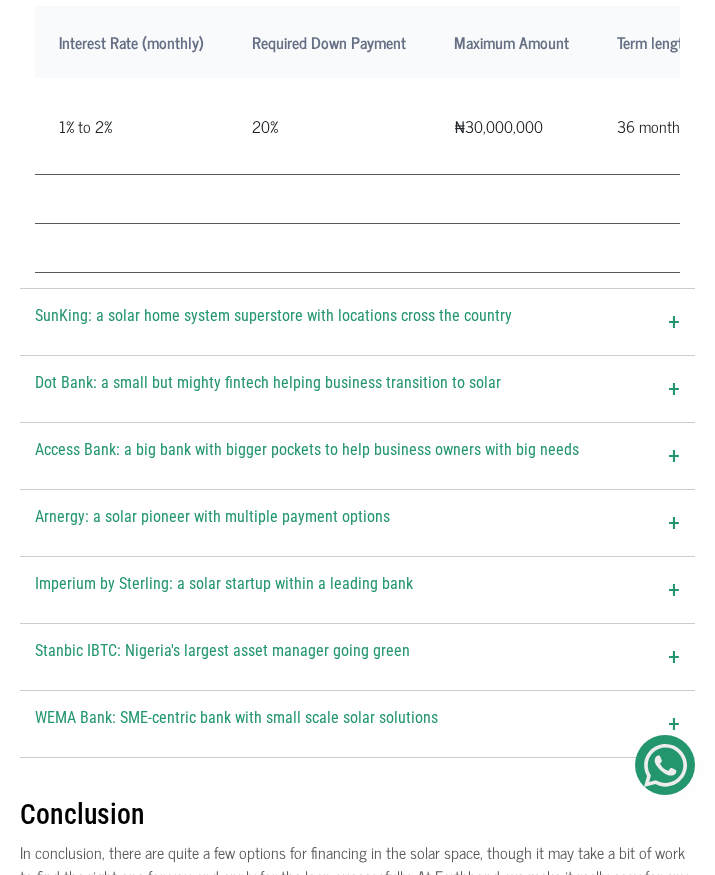 click on "+" at bounding box center [674, 322] 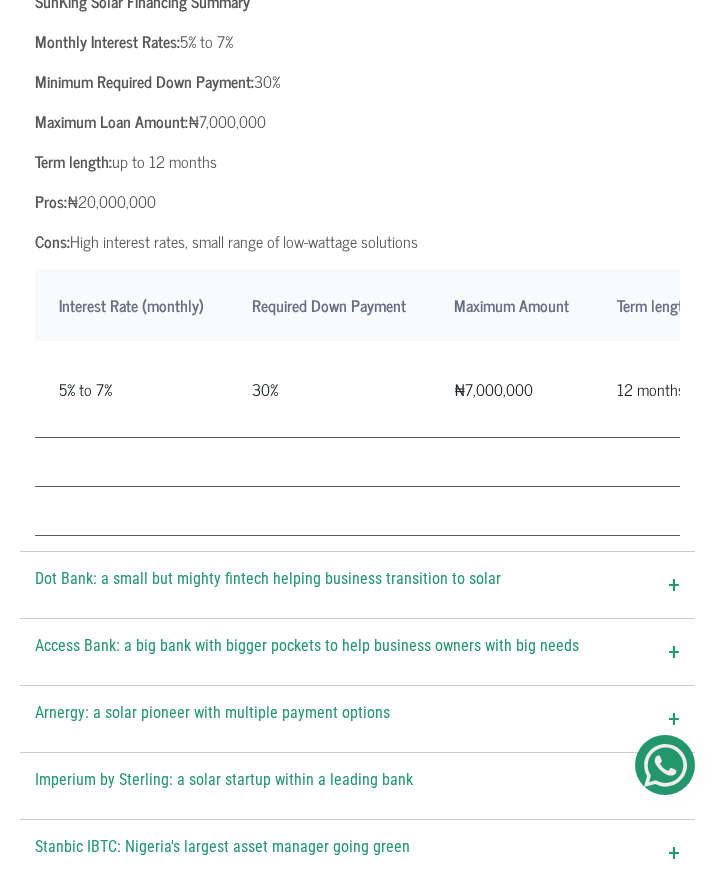 scroll, scrollTop: 5200, scrollLeft: 0, axis: vertical 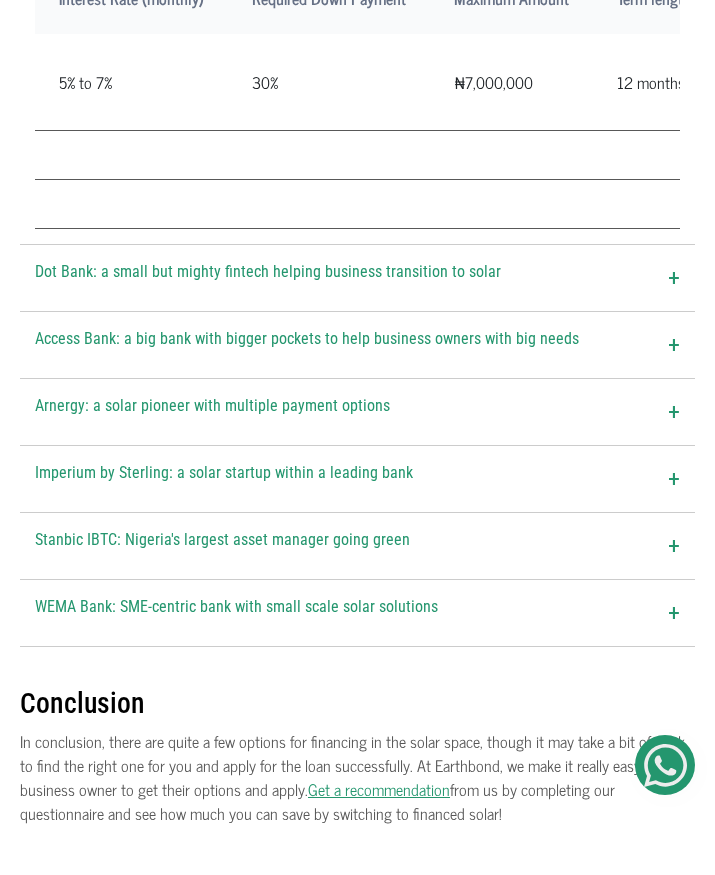 click on "+" at bounding box center [674, 278] 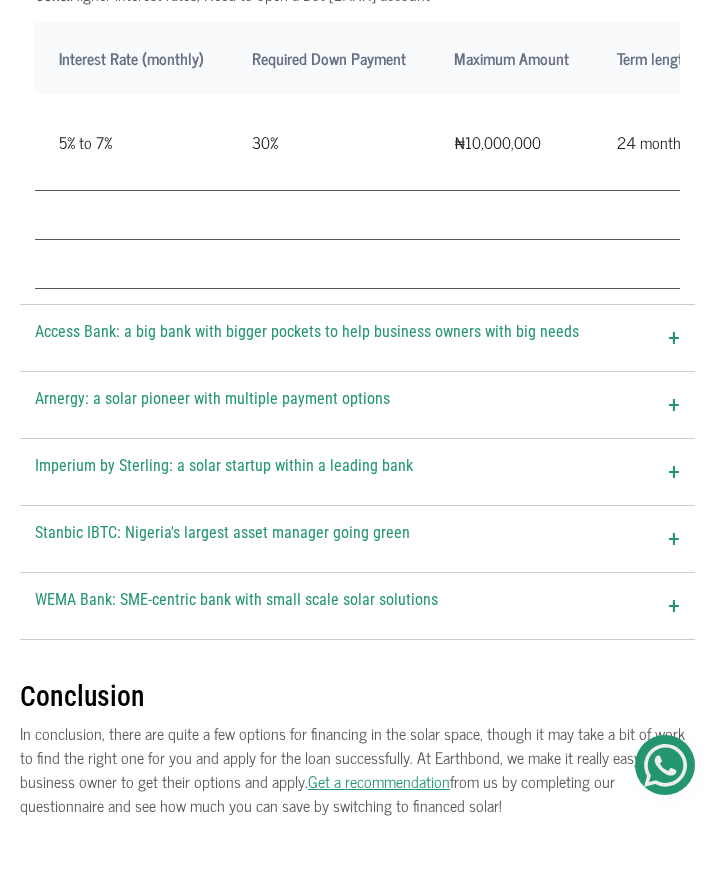 scroll, scrollTop: 6200, scrollLeft: 0, axis: vertical 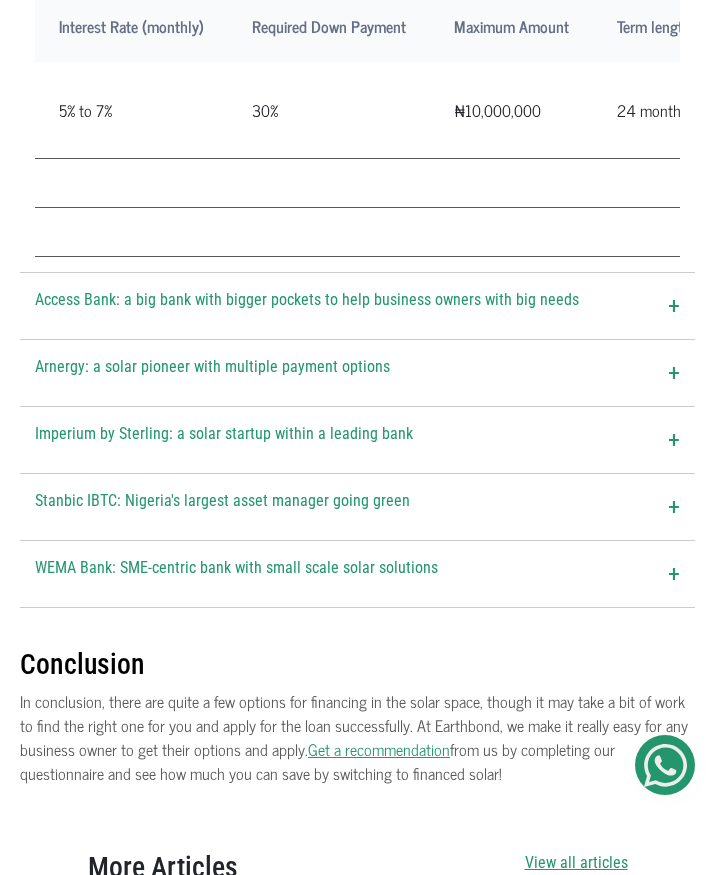click on "+" at bounding box center [674, 306] 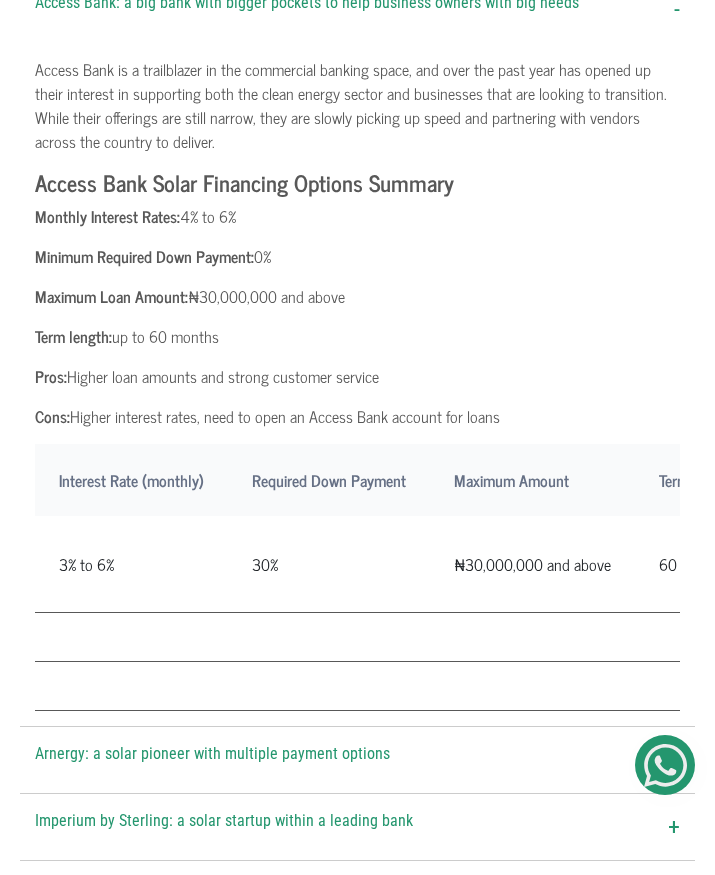 scroll, scrollTop: 6500, scrollLeft: 0, axis: vertical 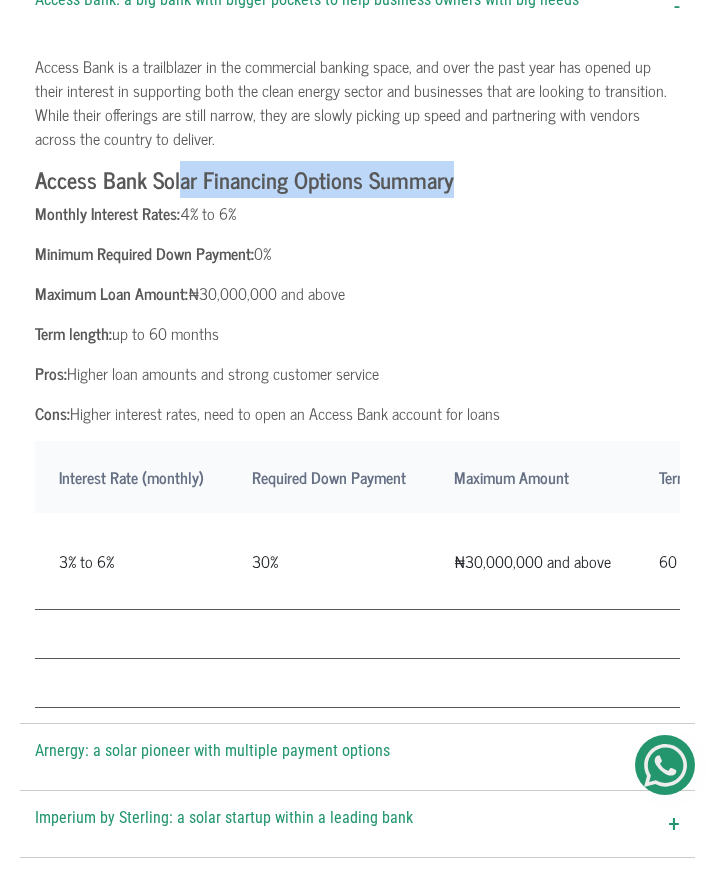 drag, startPoint x: 180, startPoint y: 267, endPoint x: 470, endPoint y: 275, distance: 290.11032 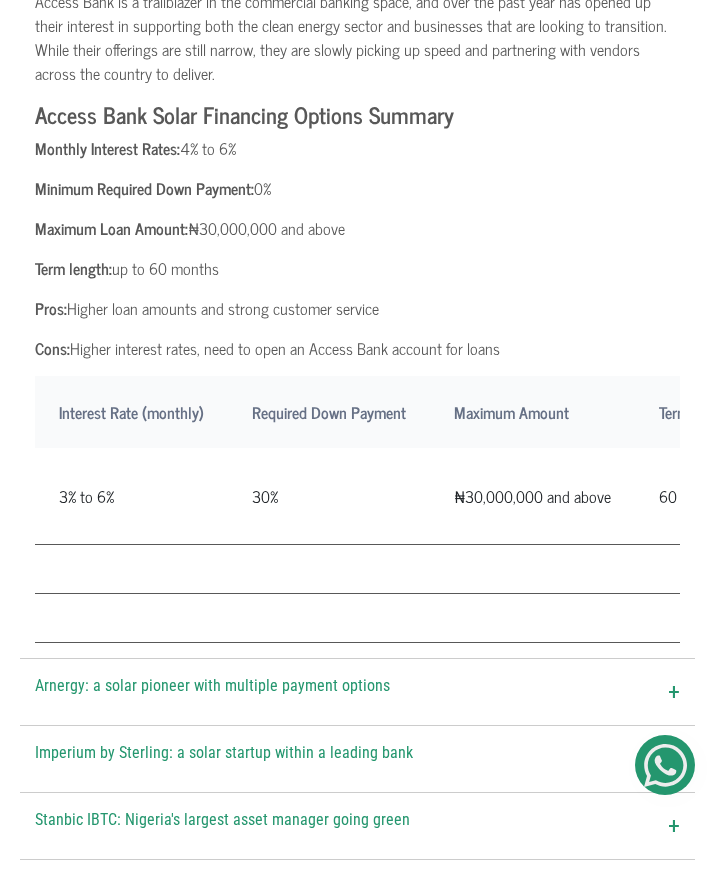 scroll, scrollTop: 6600, scrollLeft: 0, axis: vertical 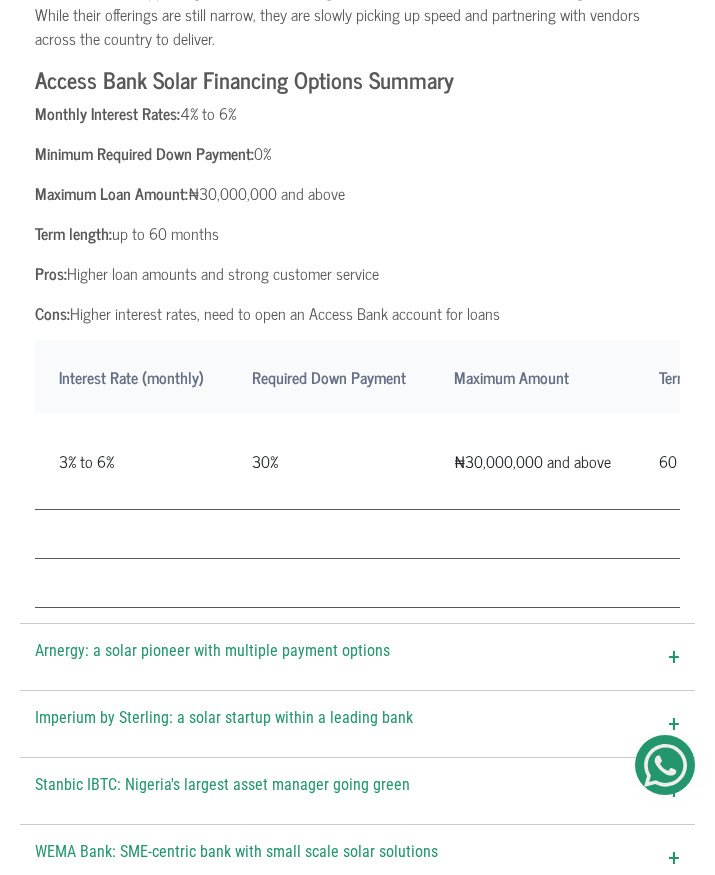 drag, startPoint x: 93, startPoint y: 246, endPoint x: 341, endPoint y: 249, distance: 248.01814 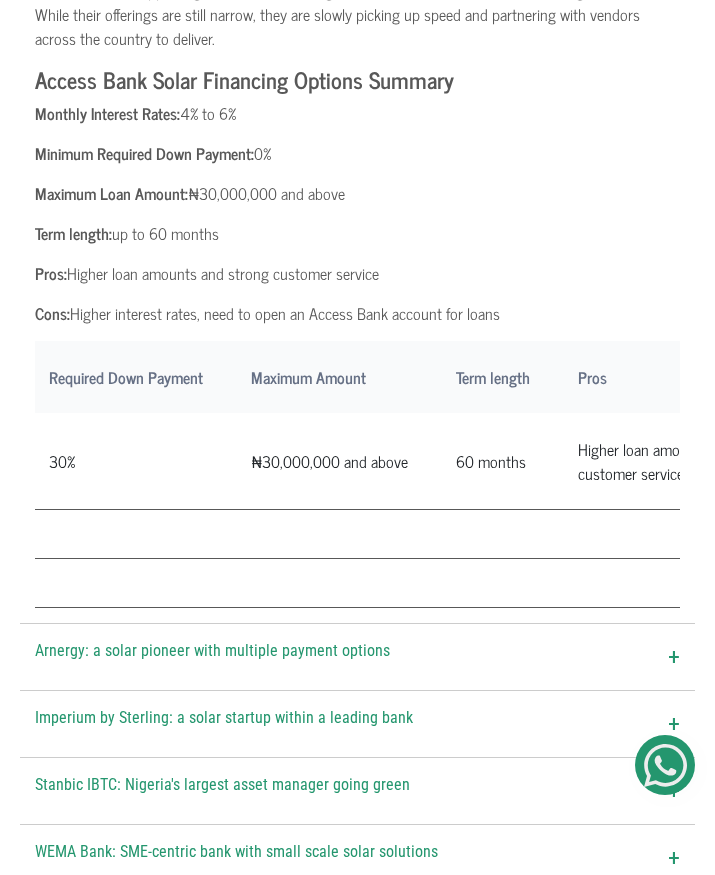 scroll, scrollTop: 0, scrollLeft: 0, axis: both 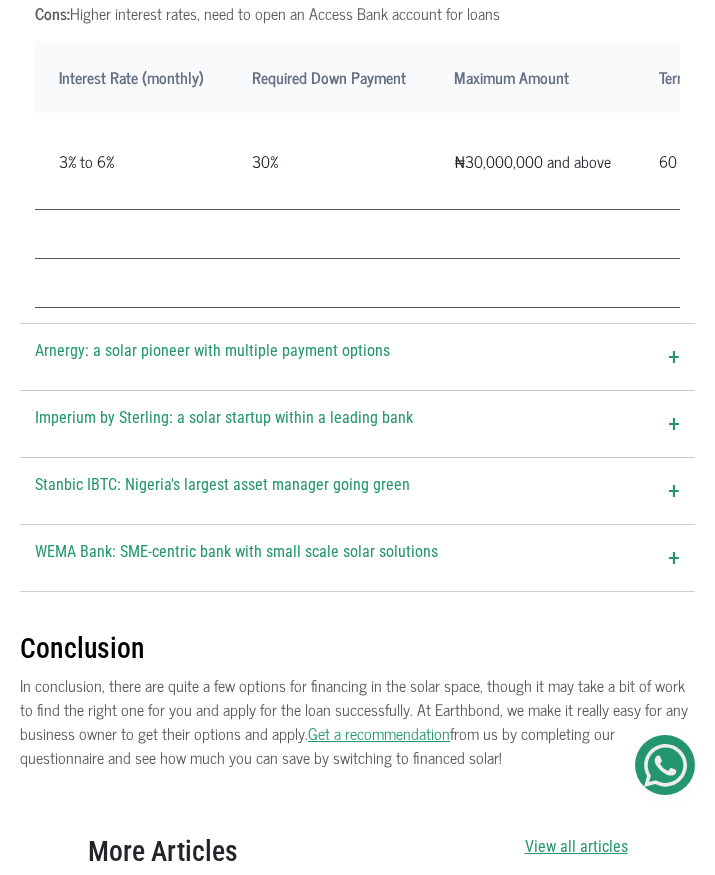 click on "+" at bounding box center [674, 357] 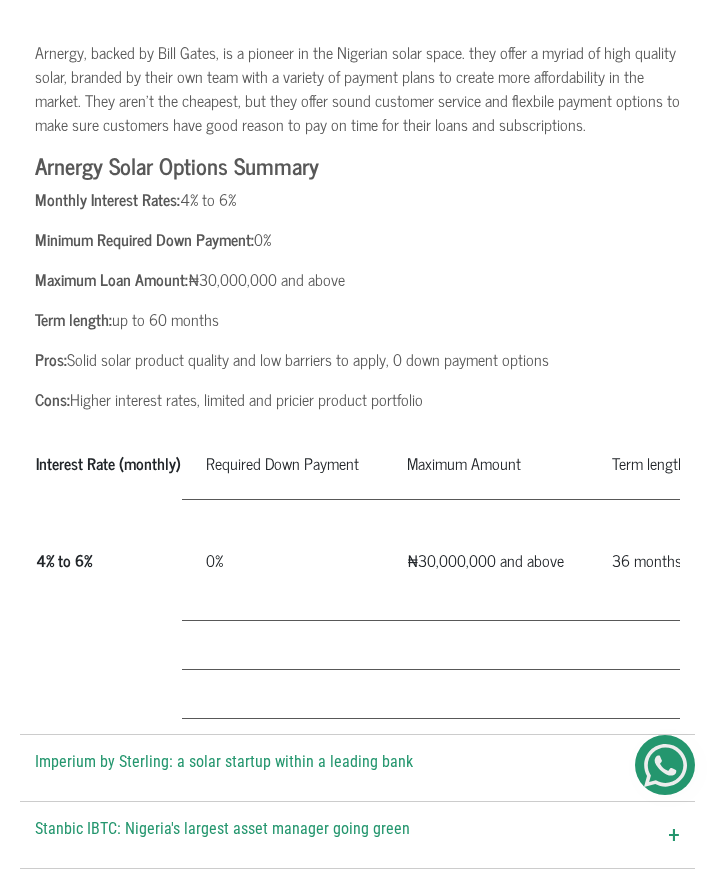 scroll, scrollTop: 7300, scrollLeft: 0, axis: vertical 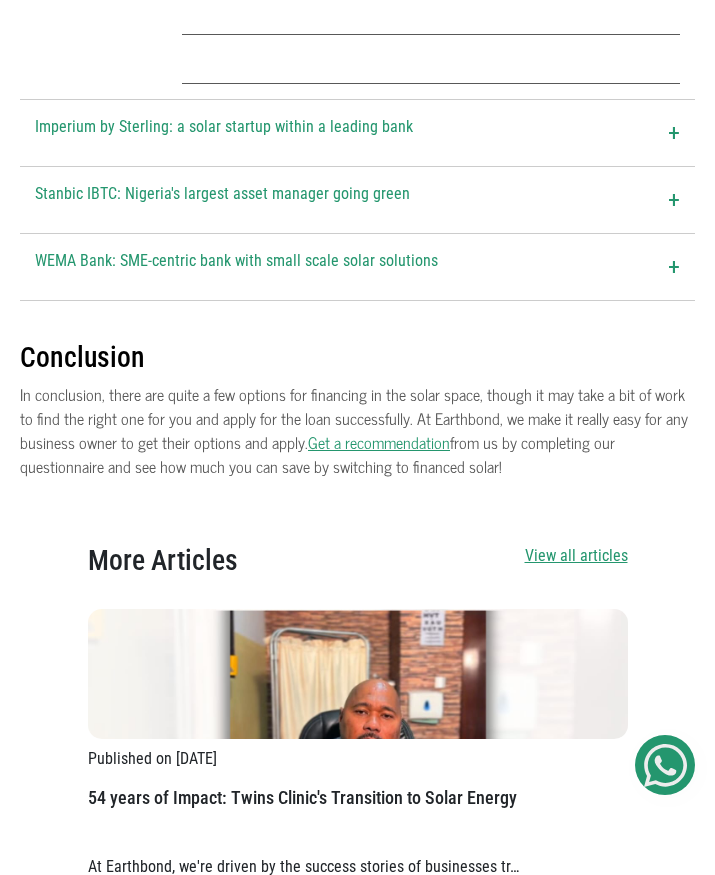 click on "+" at bounding box center (674, 133) 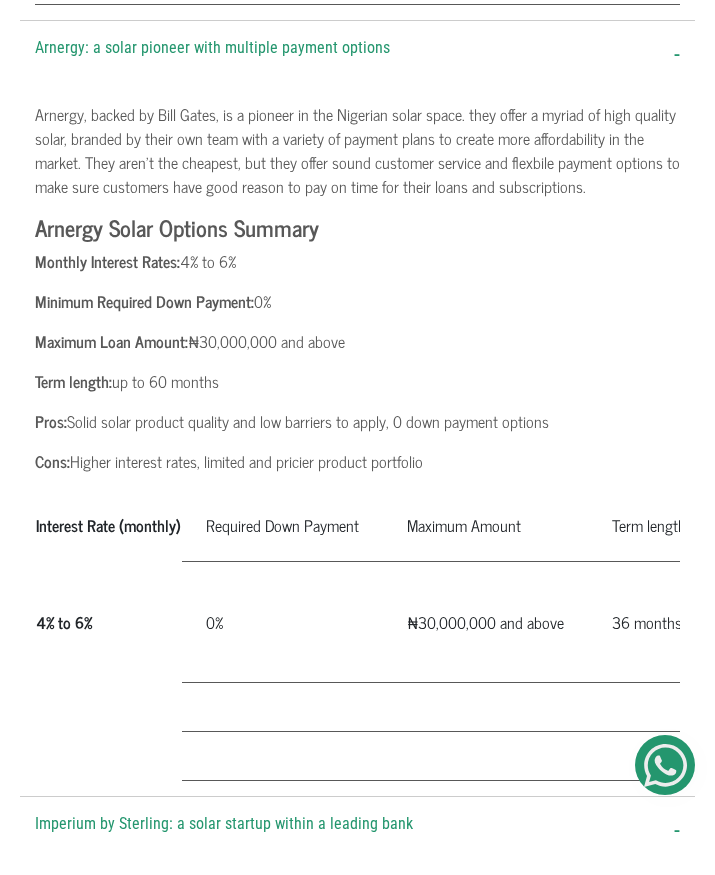 scroll, scrollTop: 7100, scrollLeft: 0, axis: vertical 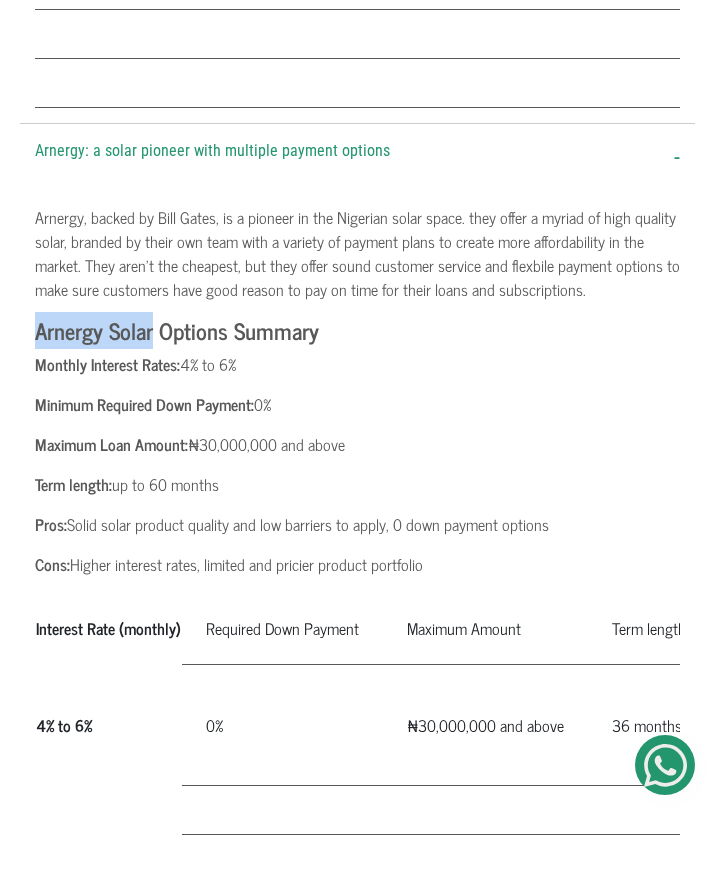 drag, startPoint x: 38, startPoint y: 436, endPoint x: 152, endPoint y: 440, distance: 114.07015 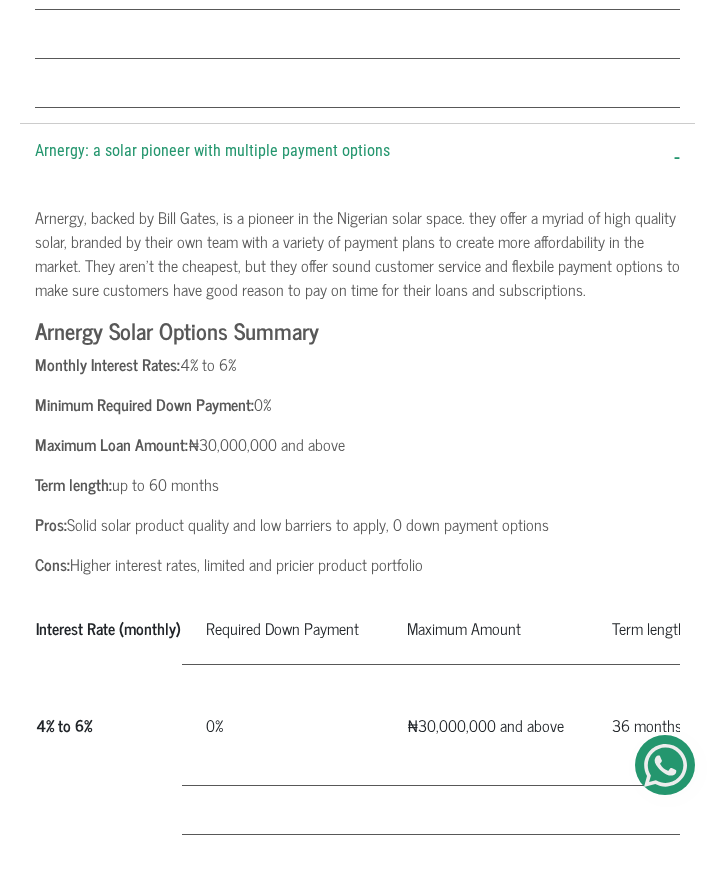click on "Arnergy, backed by Bill Gates, is a pioneer in the Nigerian solar space. they offer a myriad of high quality solar, branded by their own team with a variety of payment plans to create more affordability in the market. They aren't the cheapest, but they offer sound customer service and flexbile payment options to make sure customers have good reason to pay on time for their loans and subscriptions." at bounding box center [357, 253] 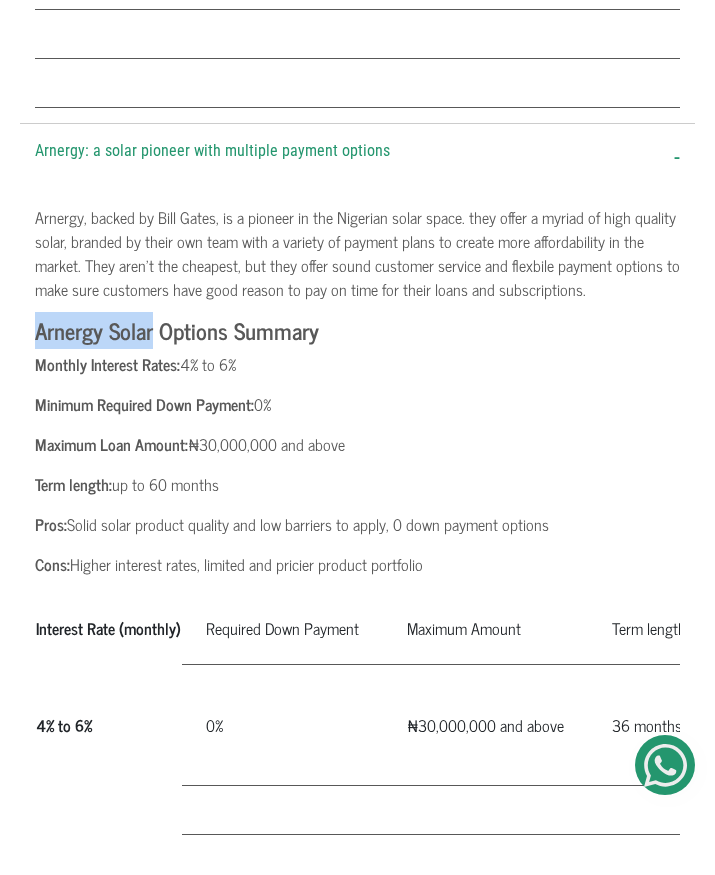 drag, startPoint x: 35, startPoint y: 437, endPoint x: 152, endPoint y: 439, distance: 117.01709 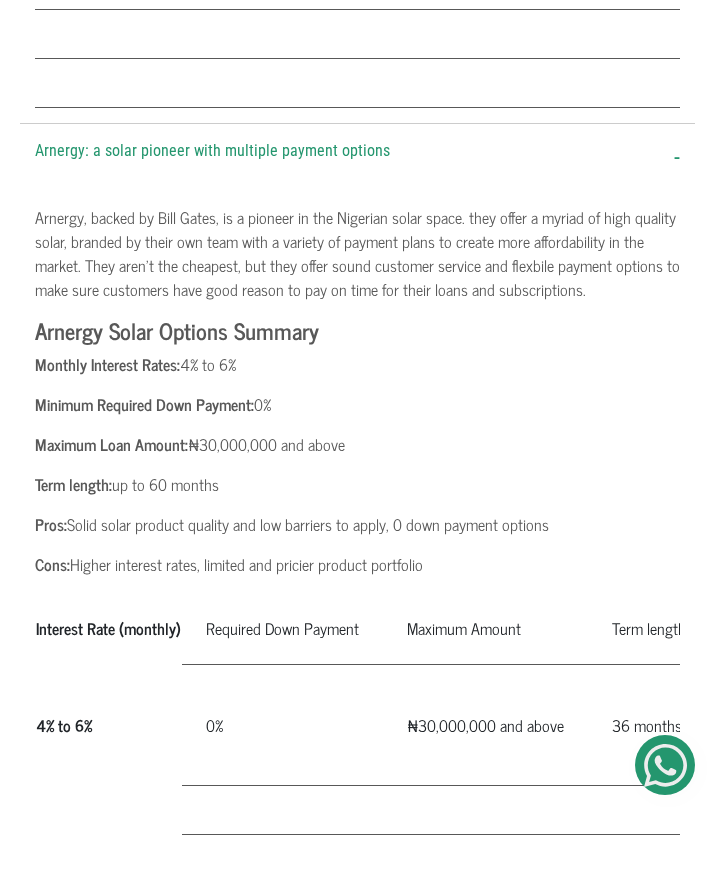 click on "Arnergy Solar Options Summary" at bounding box center (177, 330) 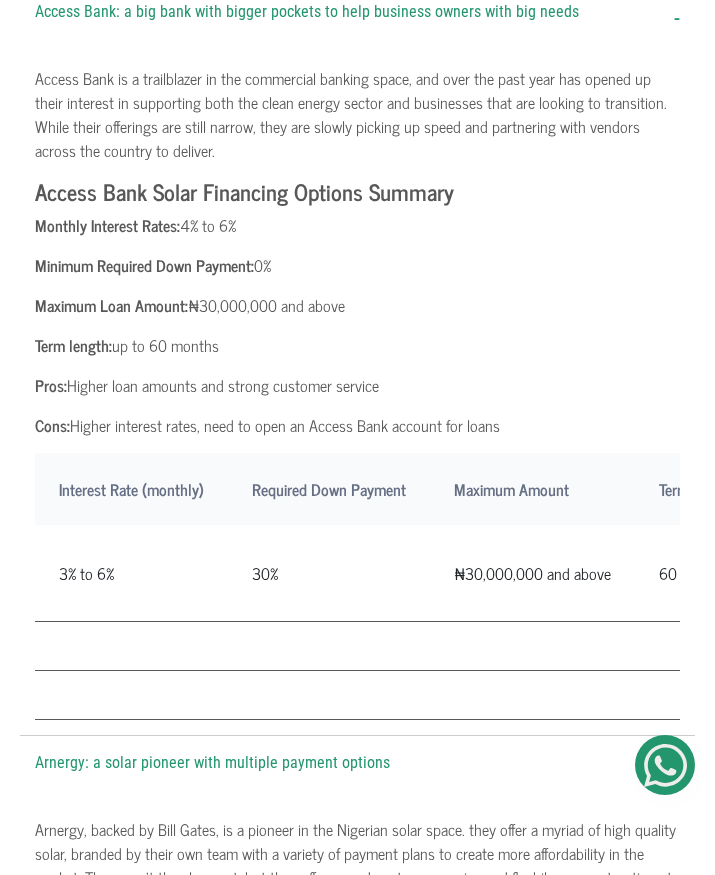 scroll, scrollTop: 6500, scrollLeft: 0, axis: vertical 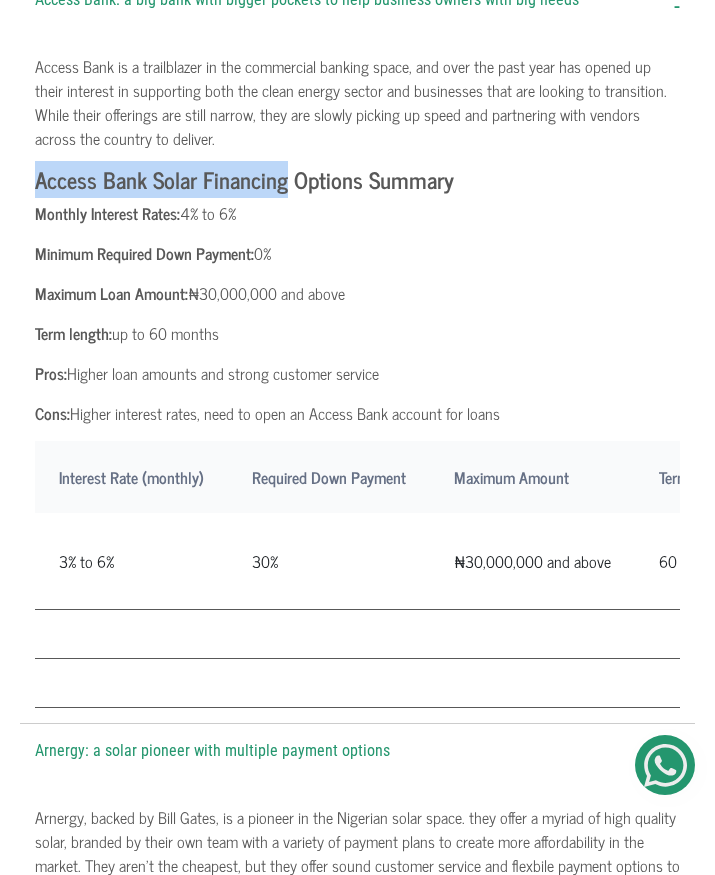 drag, startPoint x: 36, startPoint y: 276, endPoint x: 287, endPoint y: 284, distance: 251.12746 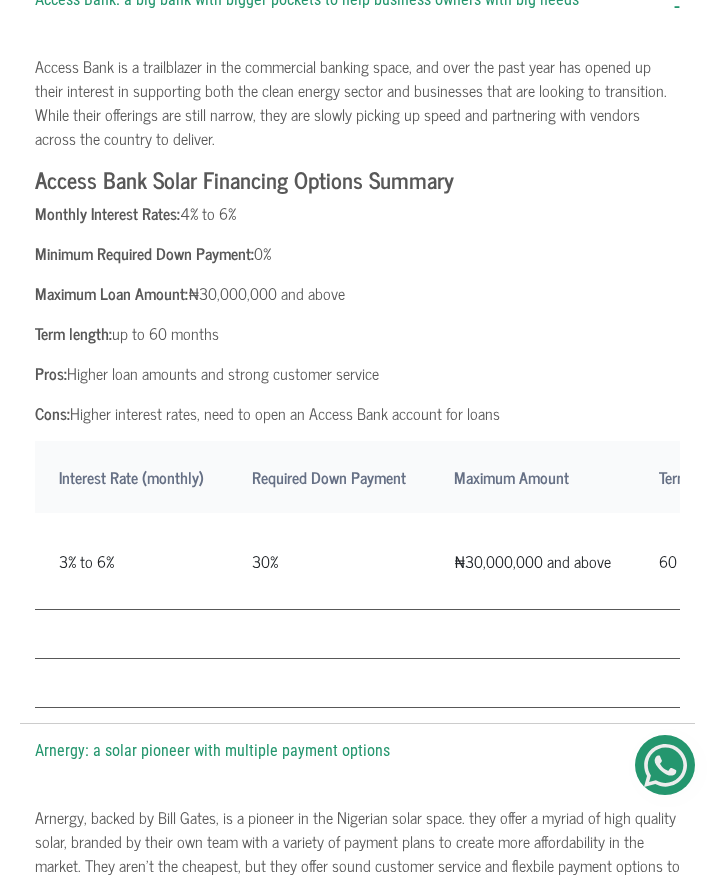click on "Monthly Interest Rates:" at bounding box center (107, 213) 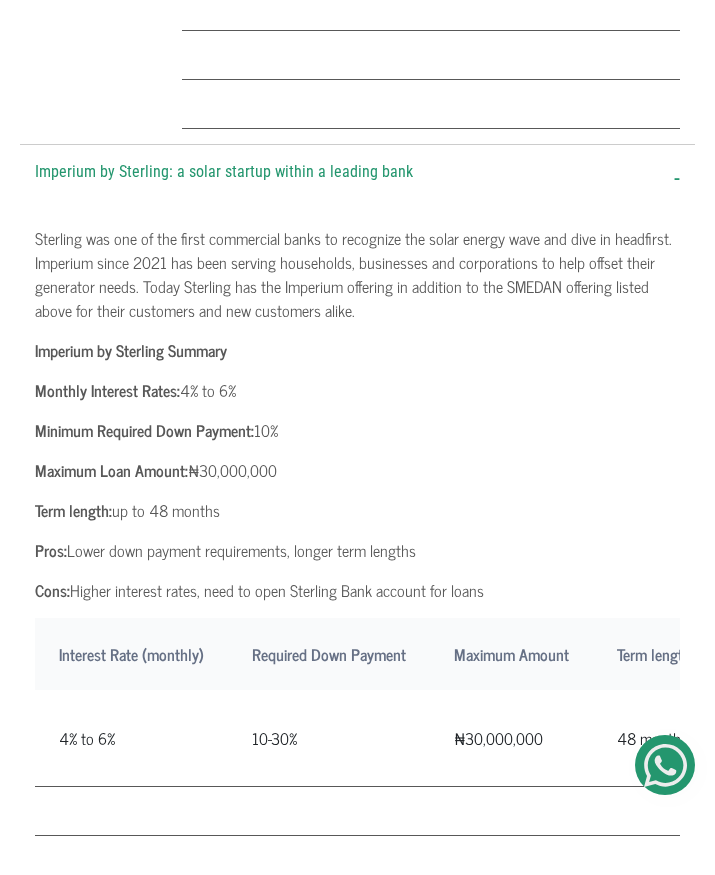 scroll, scrollTop: 7900, scrollLeft: 0, axis: vertical 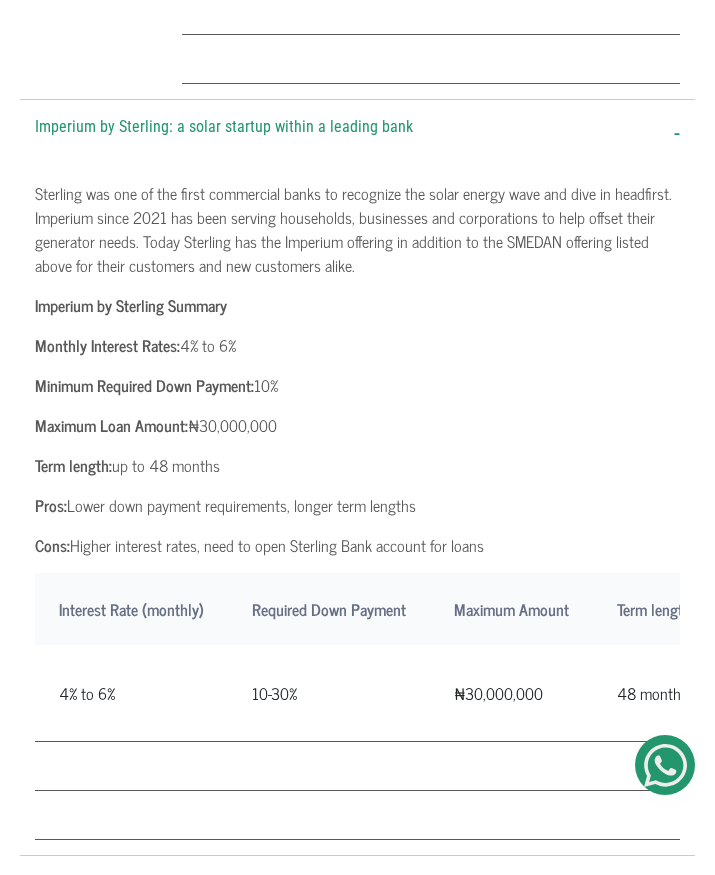 click on "Minimum Required Down Payment:" at bounding box center (144, 385) 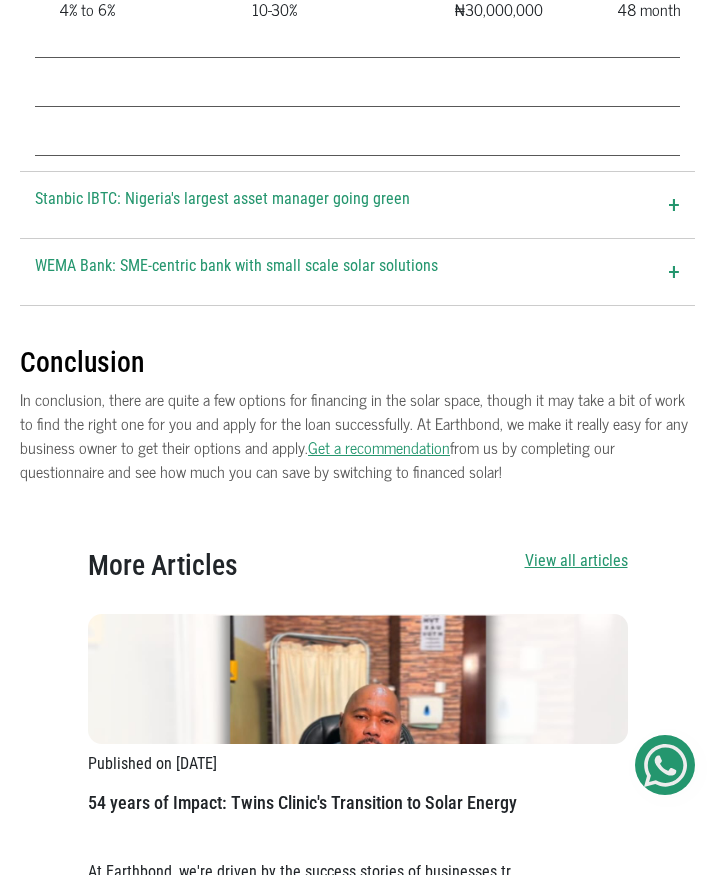 scroll, scrollTop: 8600, scrollLeft: 0, axis: vertical 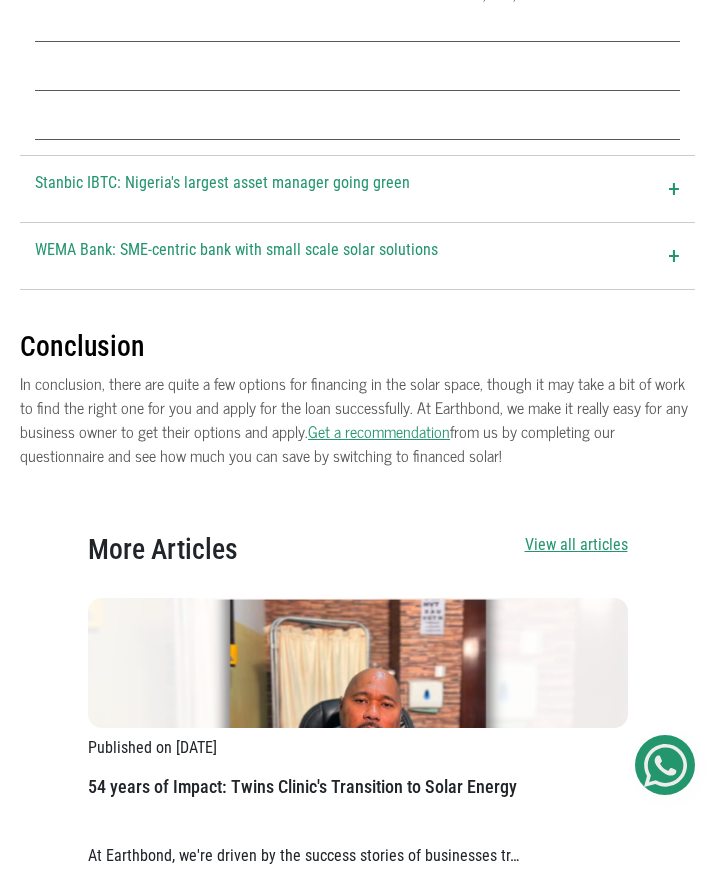 click on "+" at bounding box center (674, 189) 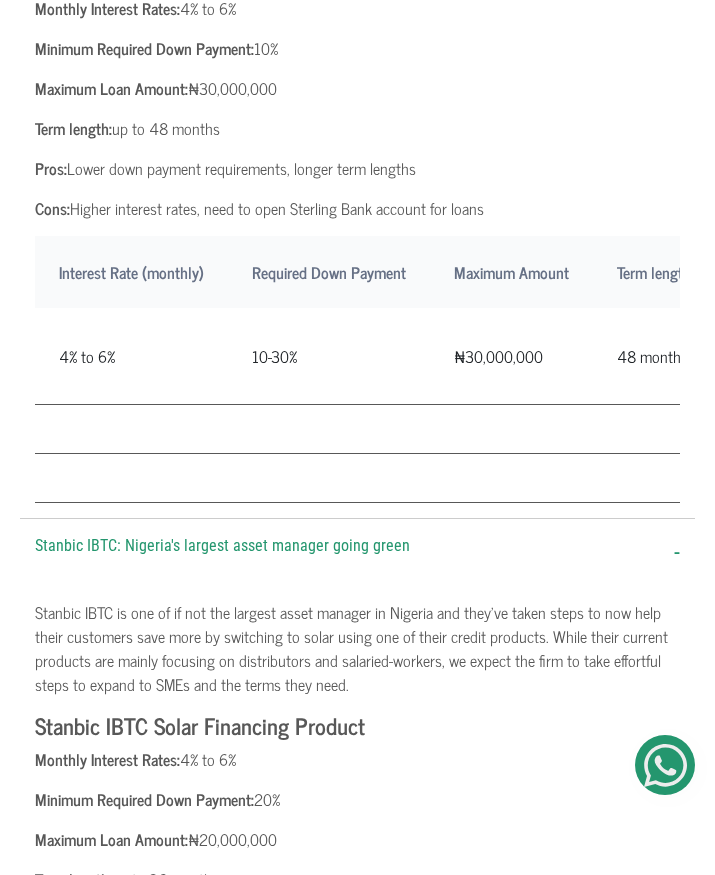 scroll, scrollTop: 8300, scrollLeft: 0, axis: vertical 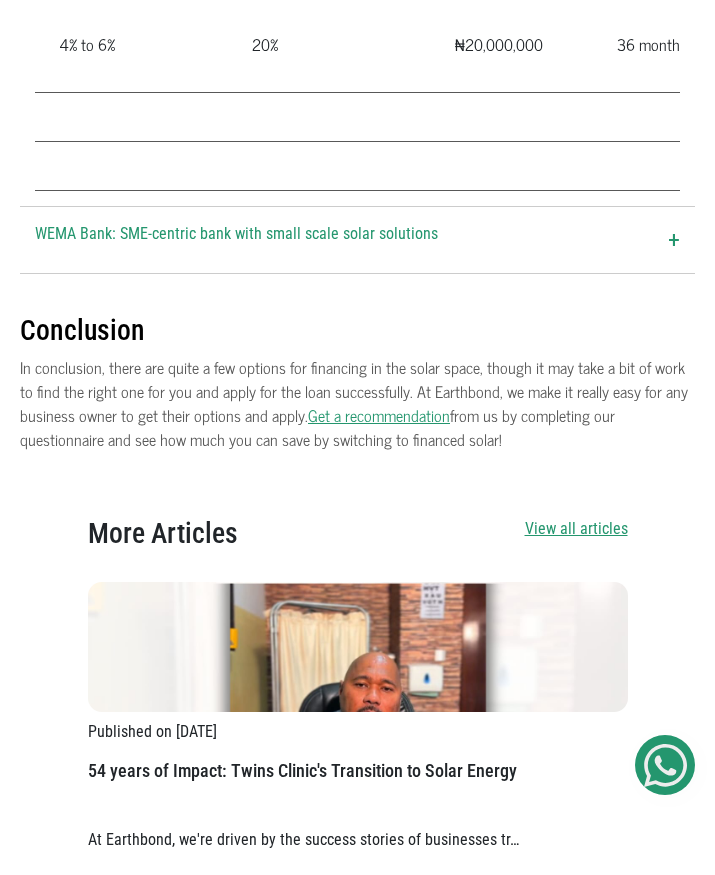 click on "+" at bounding box center [674, 240] 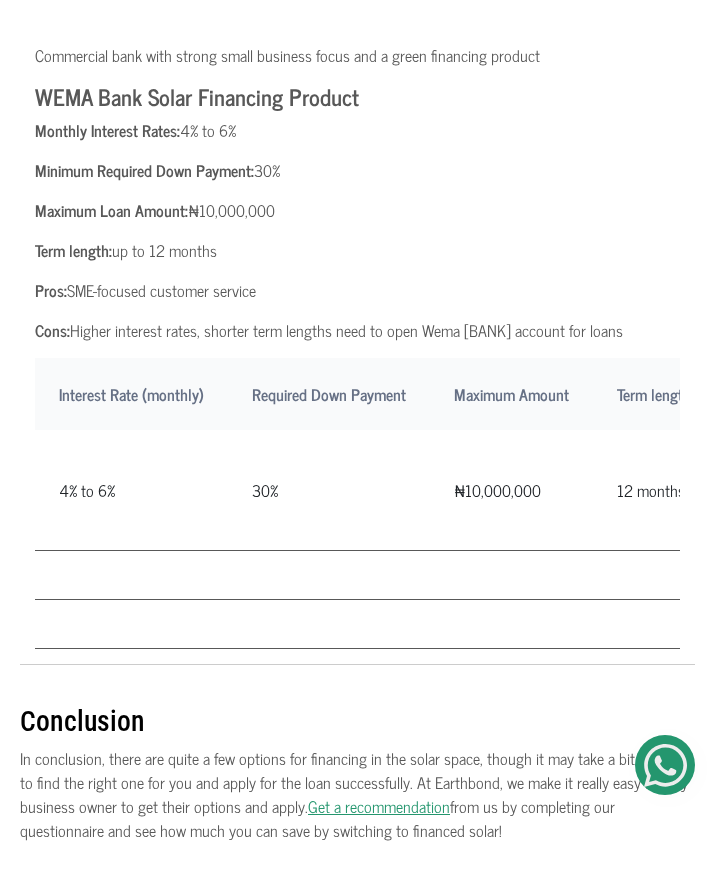 scroll, scrollTop: 9600, scrollLeft: 0, axis: vertical 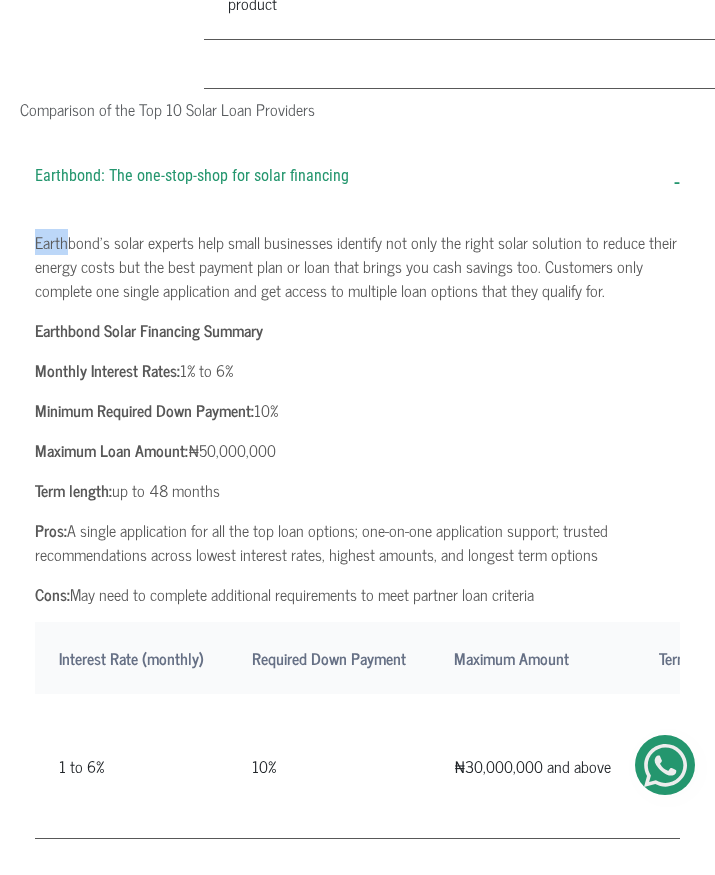 drag, startPoint x: 37, startPoint y: 258, endPoint x: 71, endPoint y: 259, distance: 34.0147 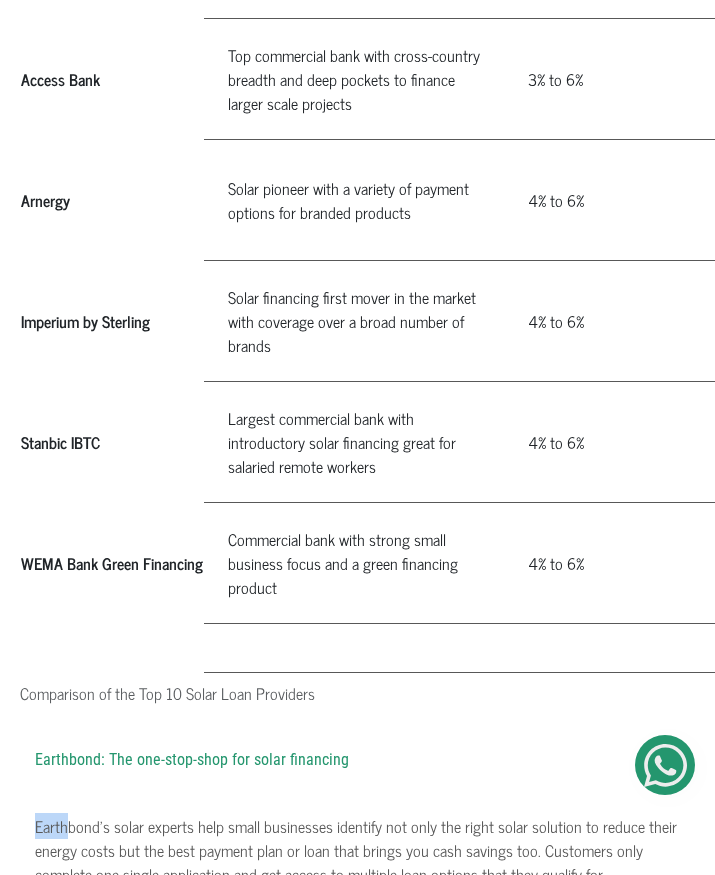 scroll, scrollTop: 2400, scrollLeft: 0, axis: vertical 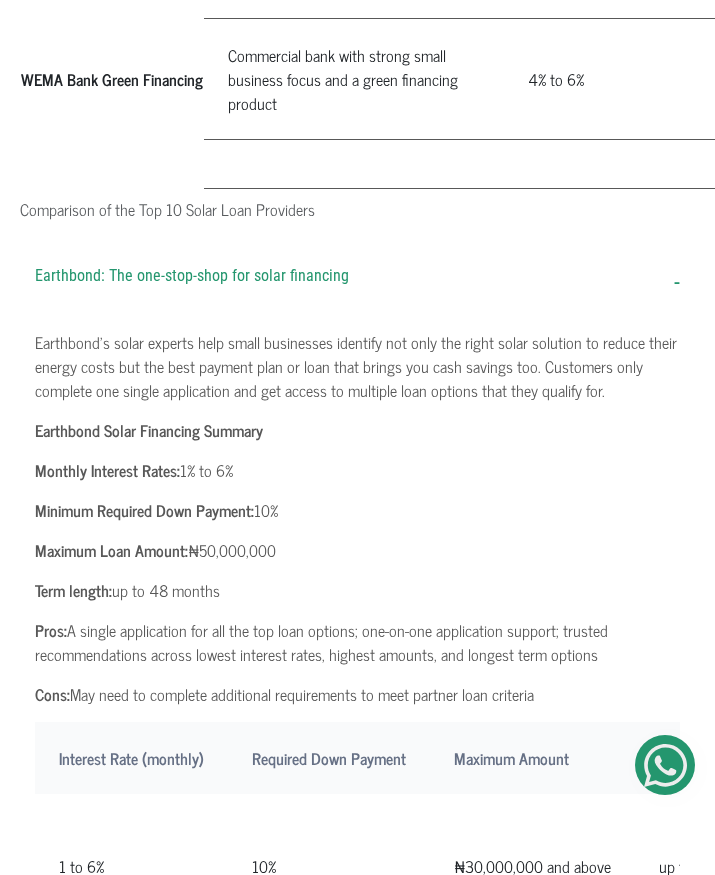 click on "Earthbond's solar experts help small businesses identify not only the right solar solution to reduce their energy costs but the best payment plan or loan that brings you cash savings too. Customers only complete one single application and get access to multiple loan options that they qualify for." at bounding box center [357, 366] 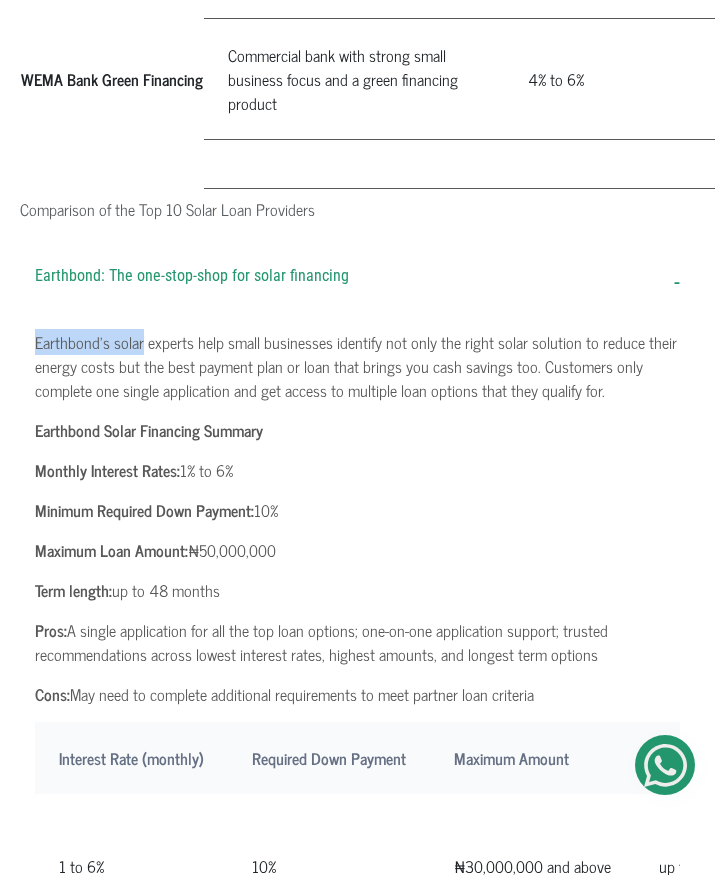 drag, startPoint x: 141, startPoint y: 359, endPoint x: 31, endPoint y: 359, distance: 110 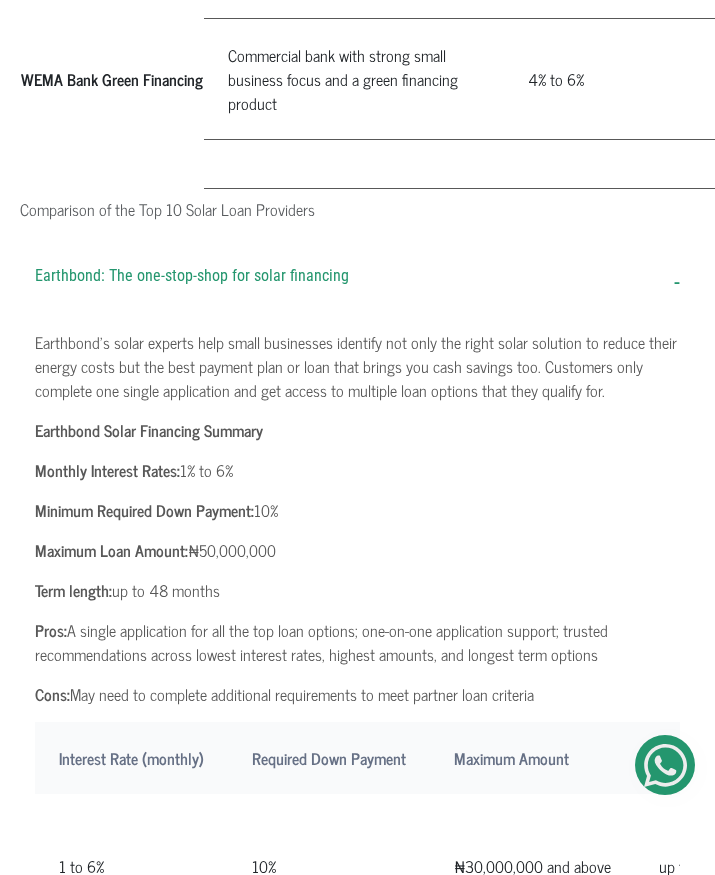 click at bounding box center [112, 164] 